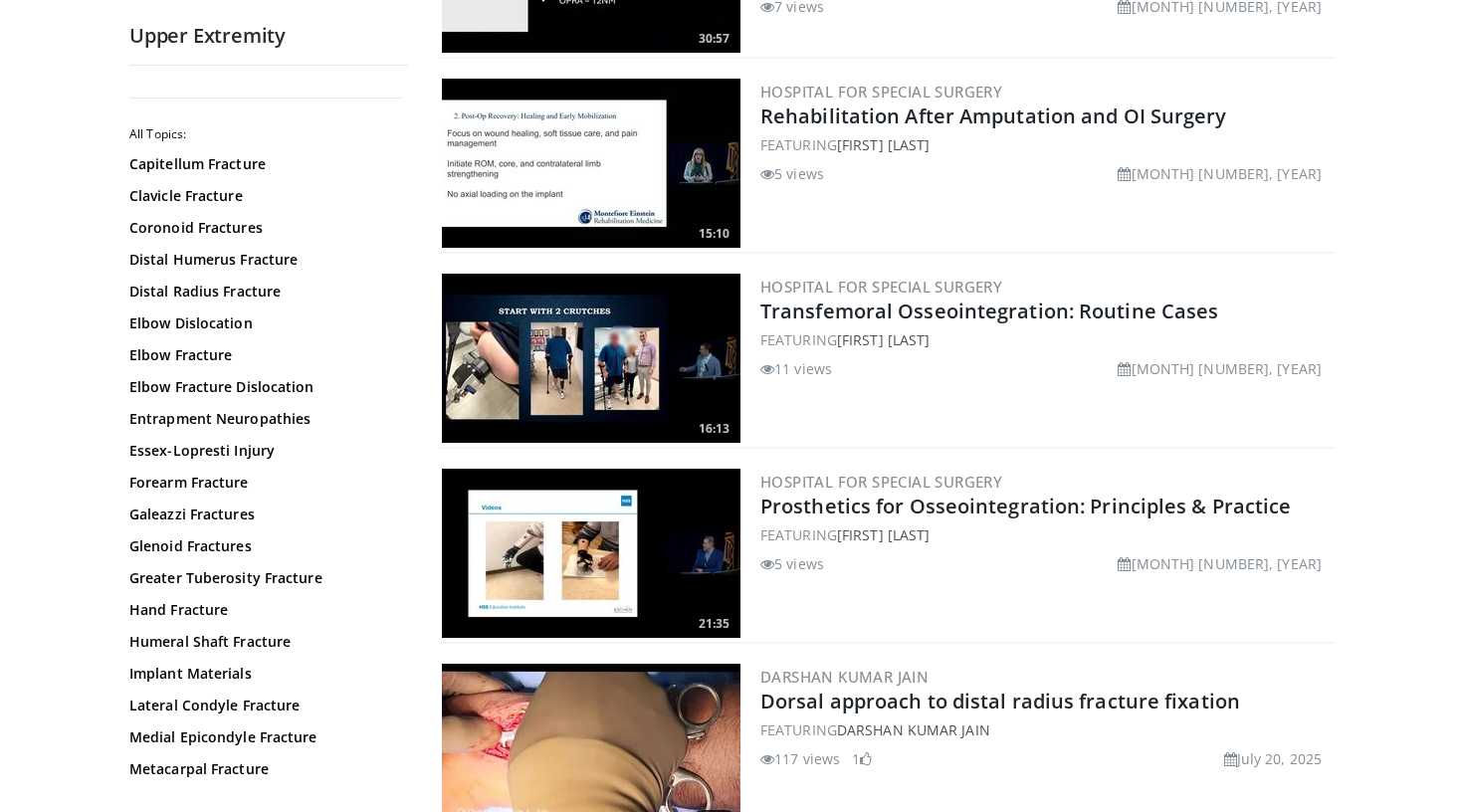 scroll, scrollTop: 734, scrollLeft: 0, axis: vertical 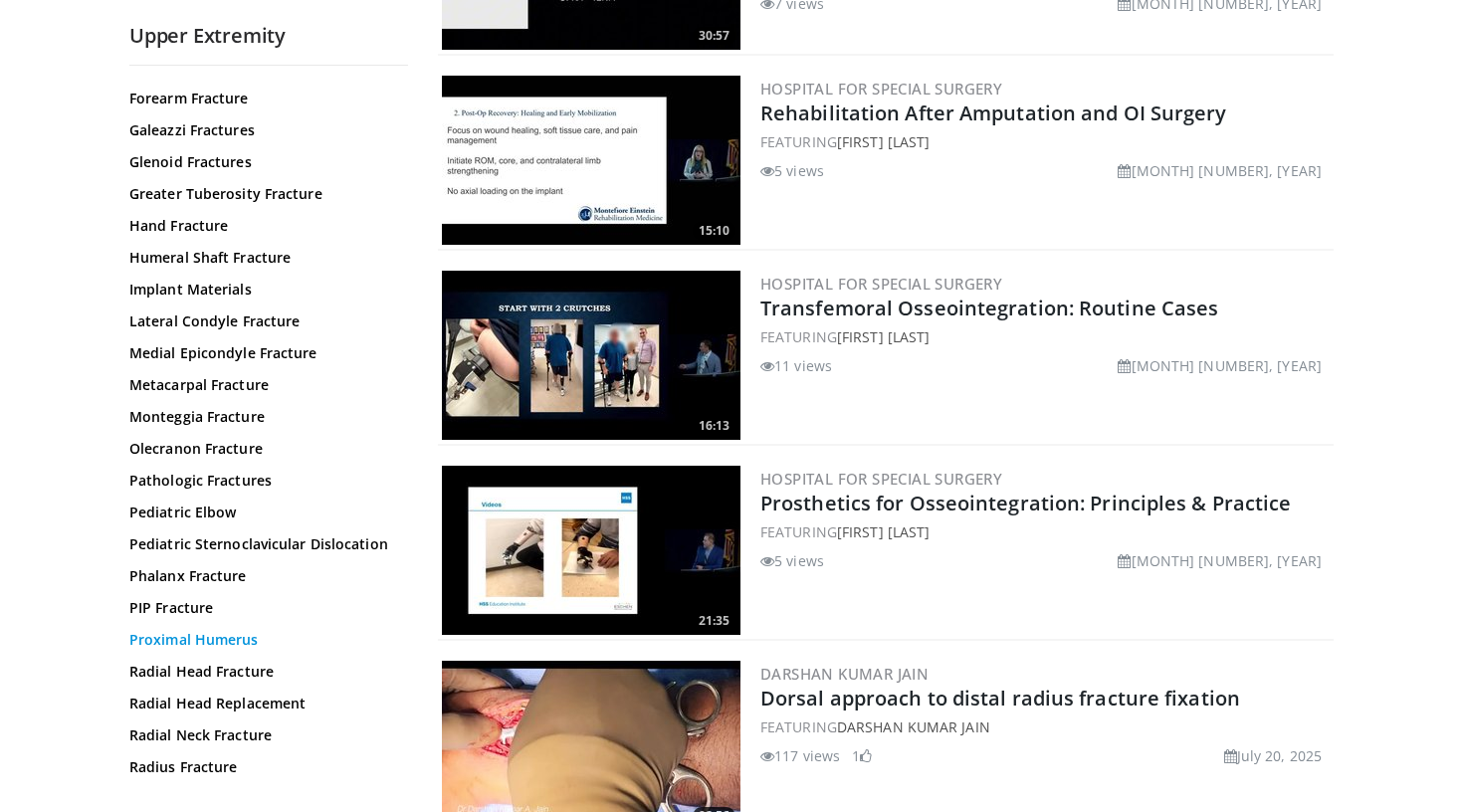 click on "Proximal Humerus" at bounding box center [264, 640] 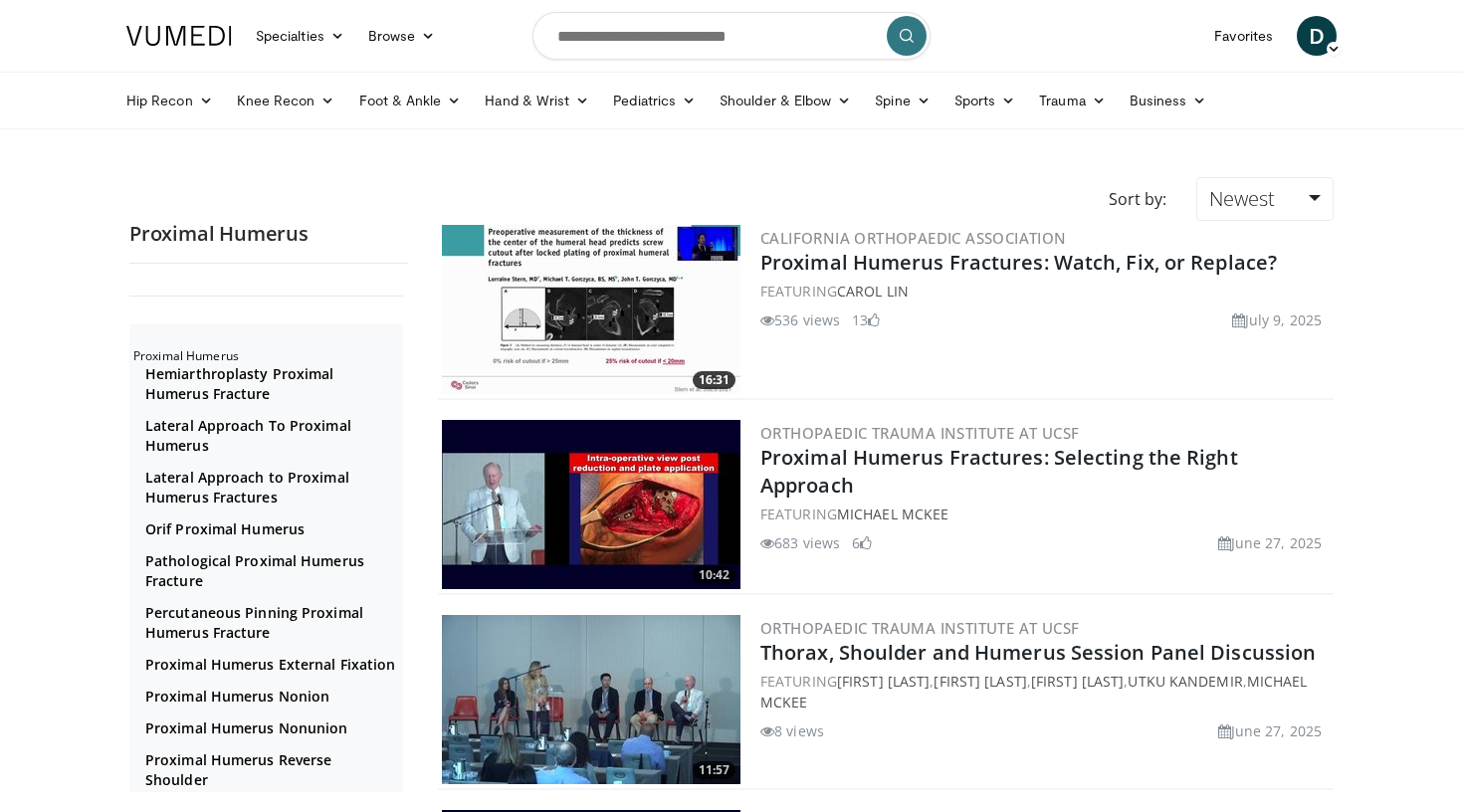 scroll, scrollTop: 0, scrollLeft: 0, axis: both 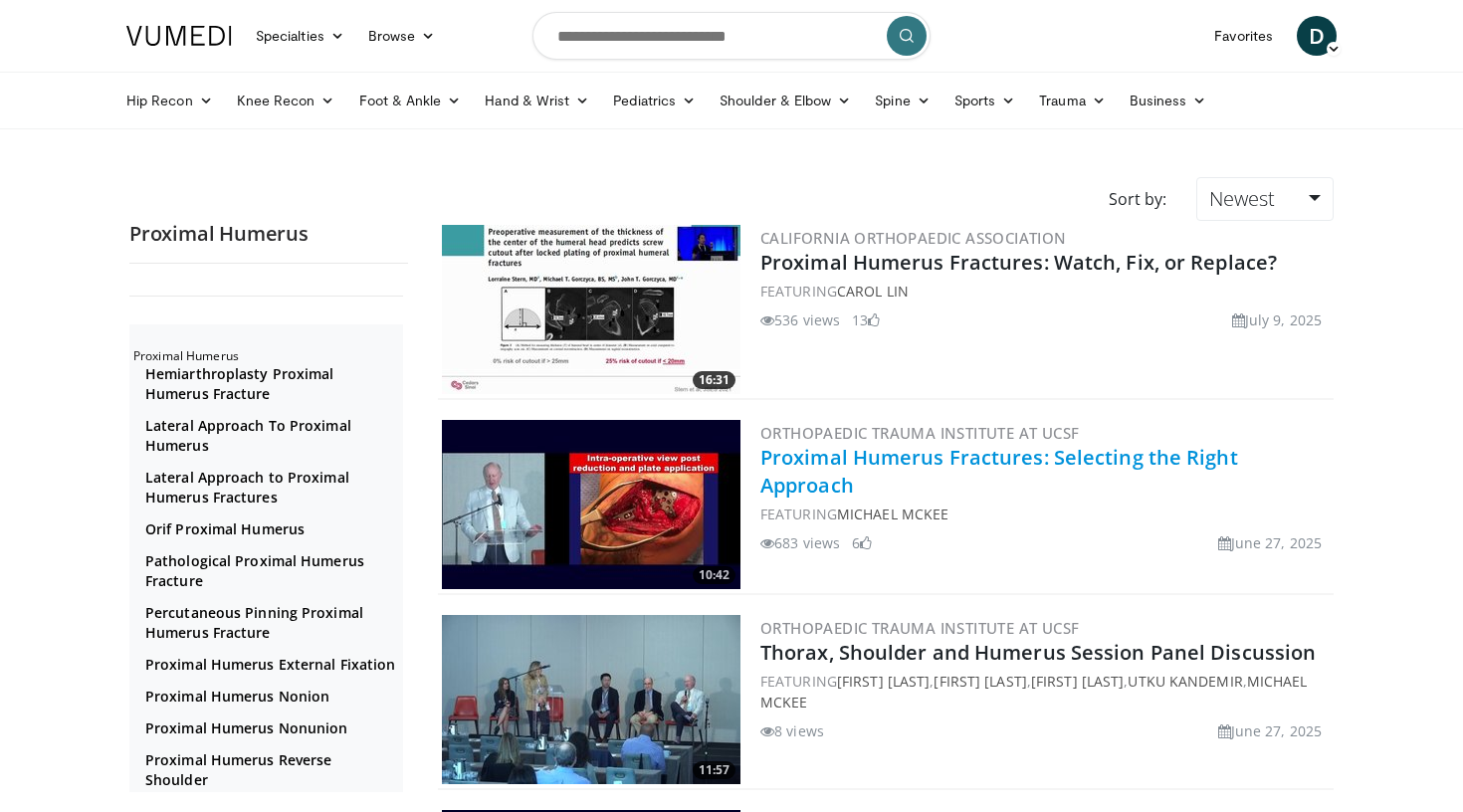 click on "Proximal Humerus Fractures: Selecting the Right Approach" at bounding box center (999, 471) 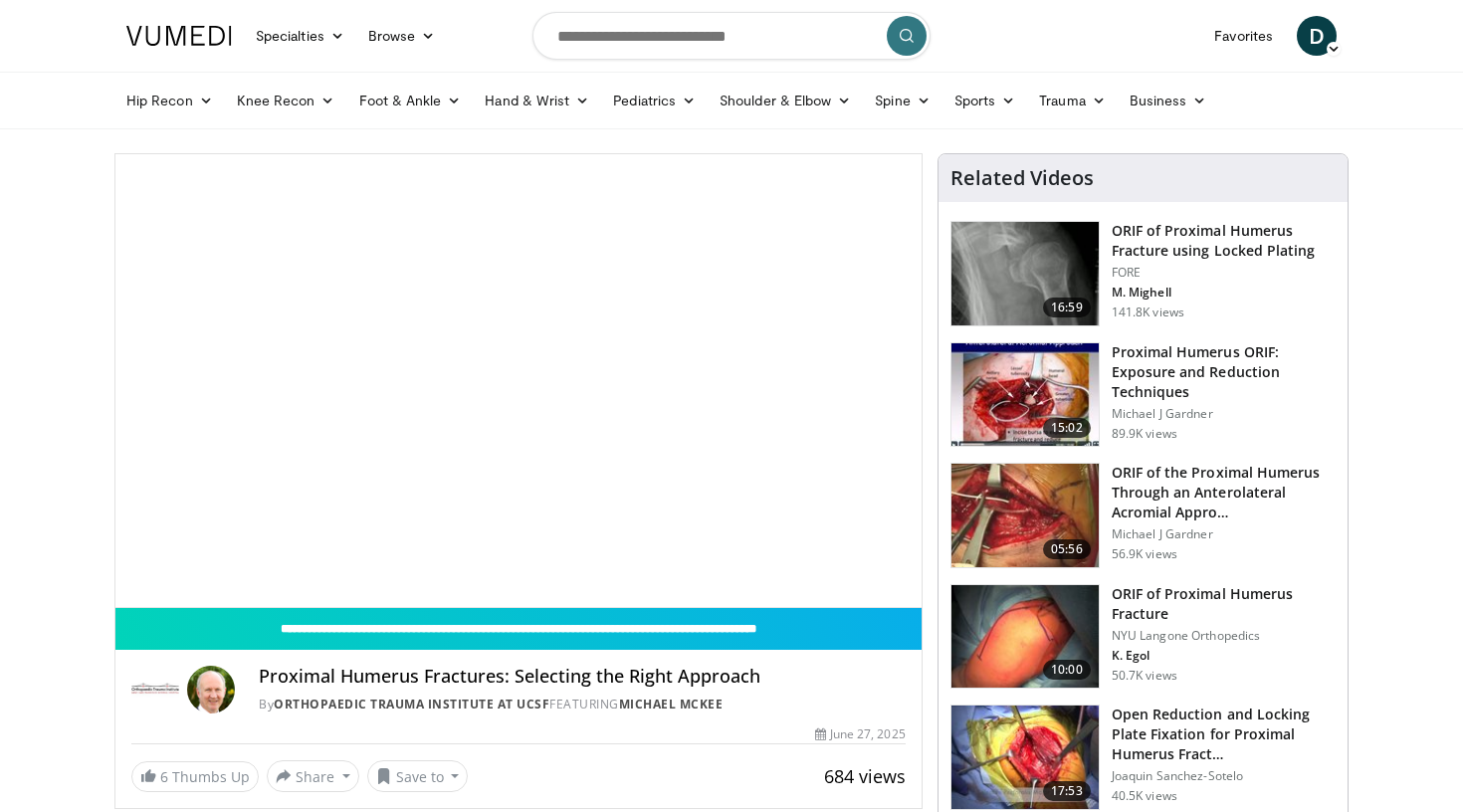 scroll, scrollTop: 0, scrollLeft: 0, axis: both 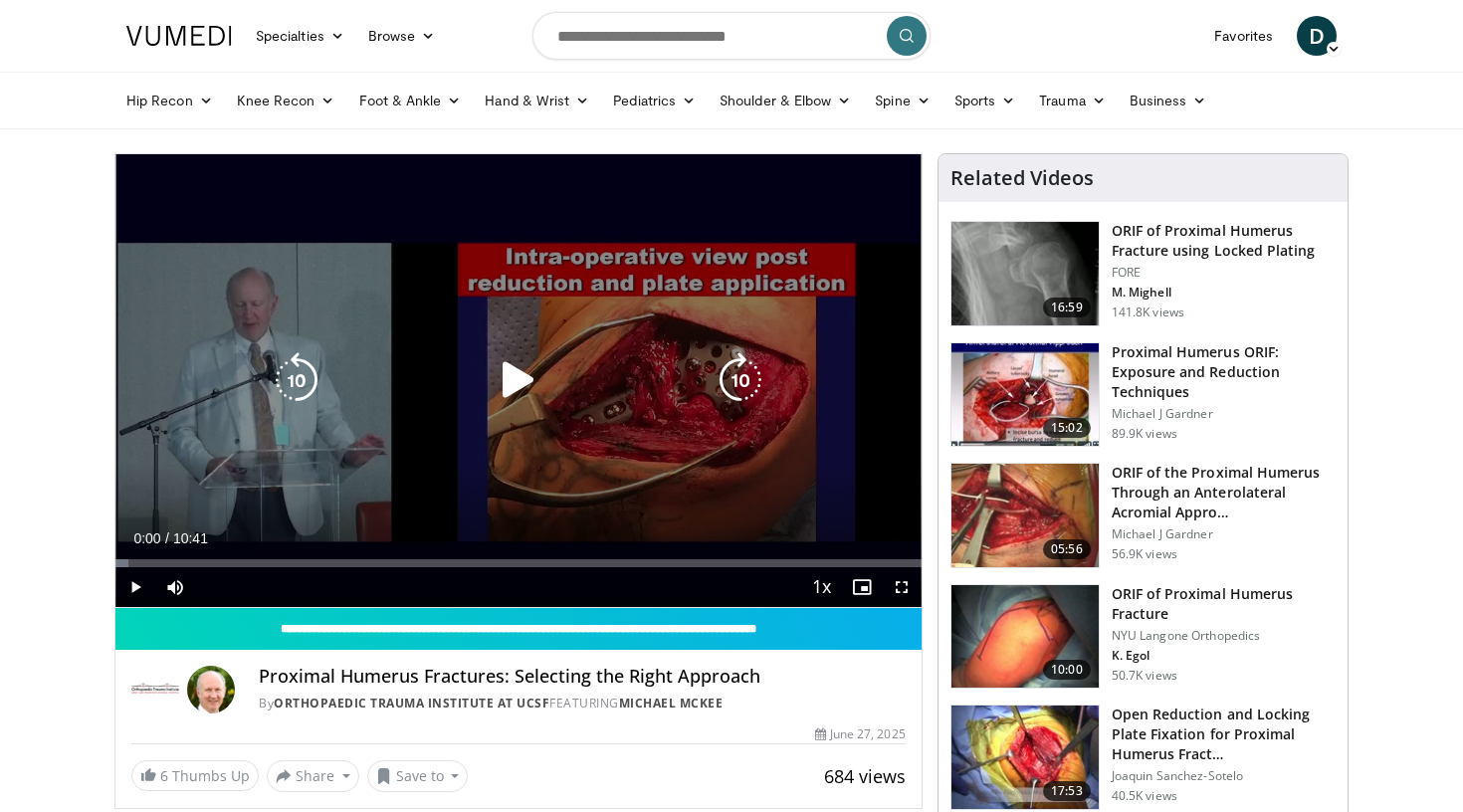 click at bounding box center (519, 380) 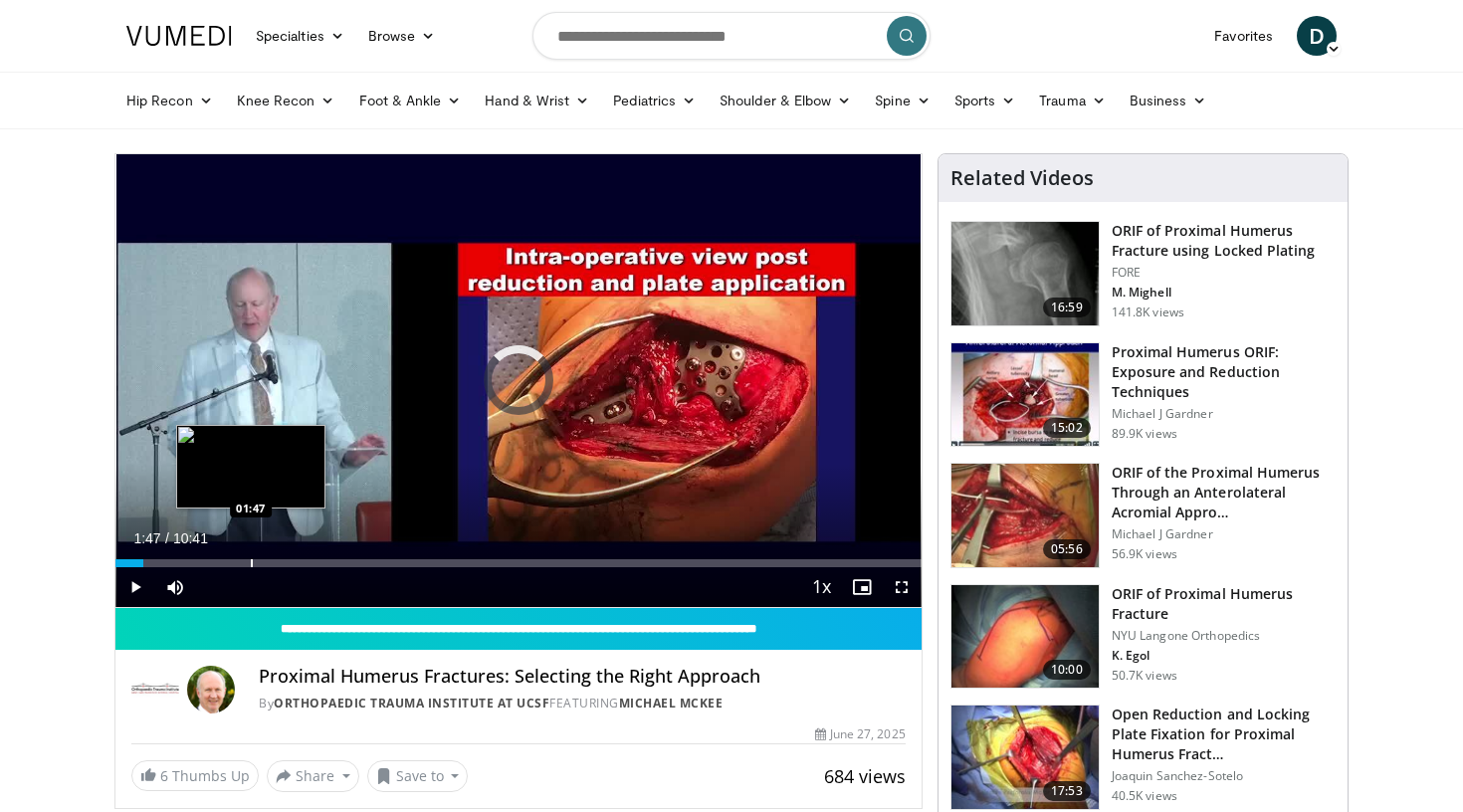 click at bounding box center [252, 563] 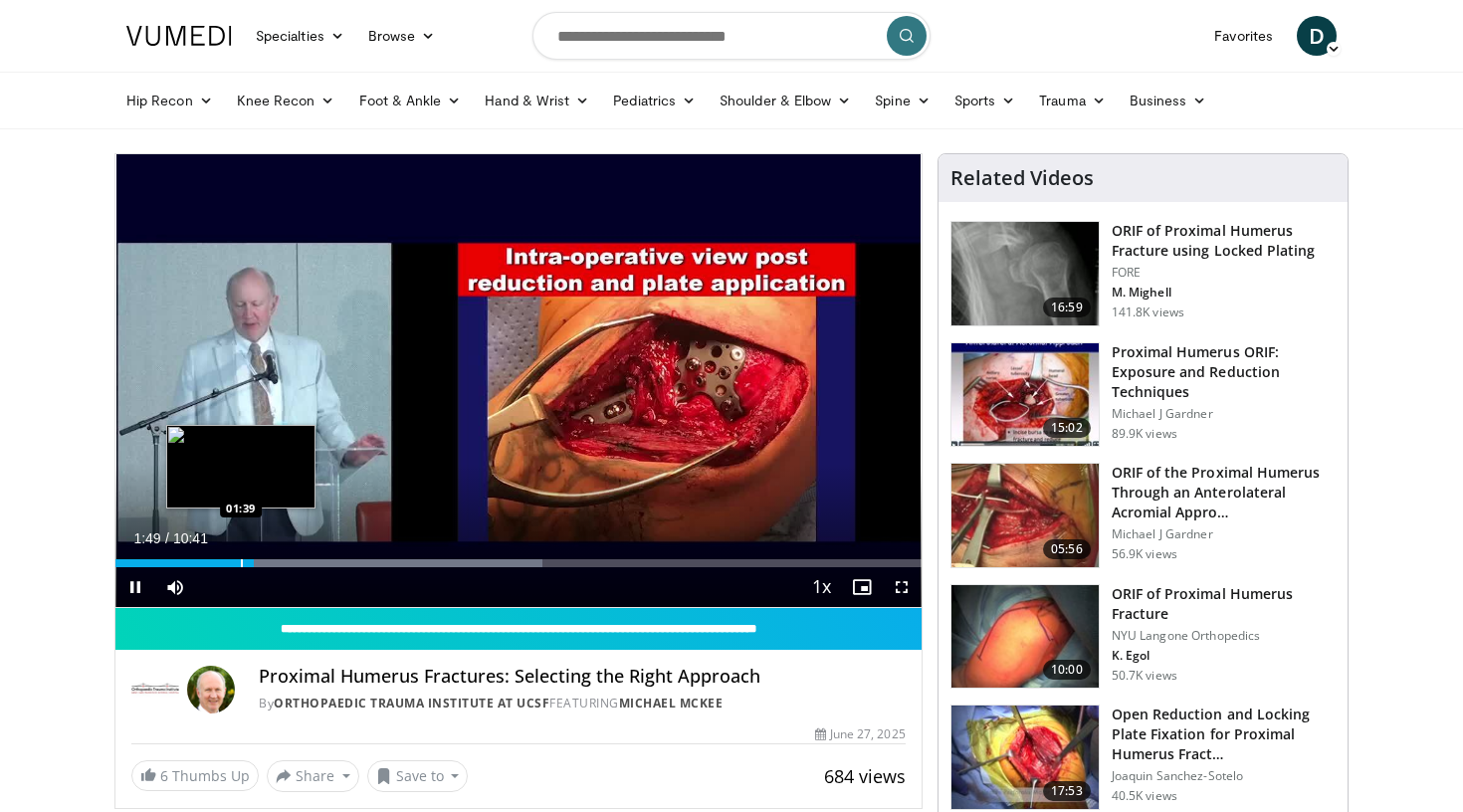 click on "Loaded :  52.93% 01:49 01:39" at bounding box center [519, 557] 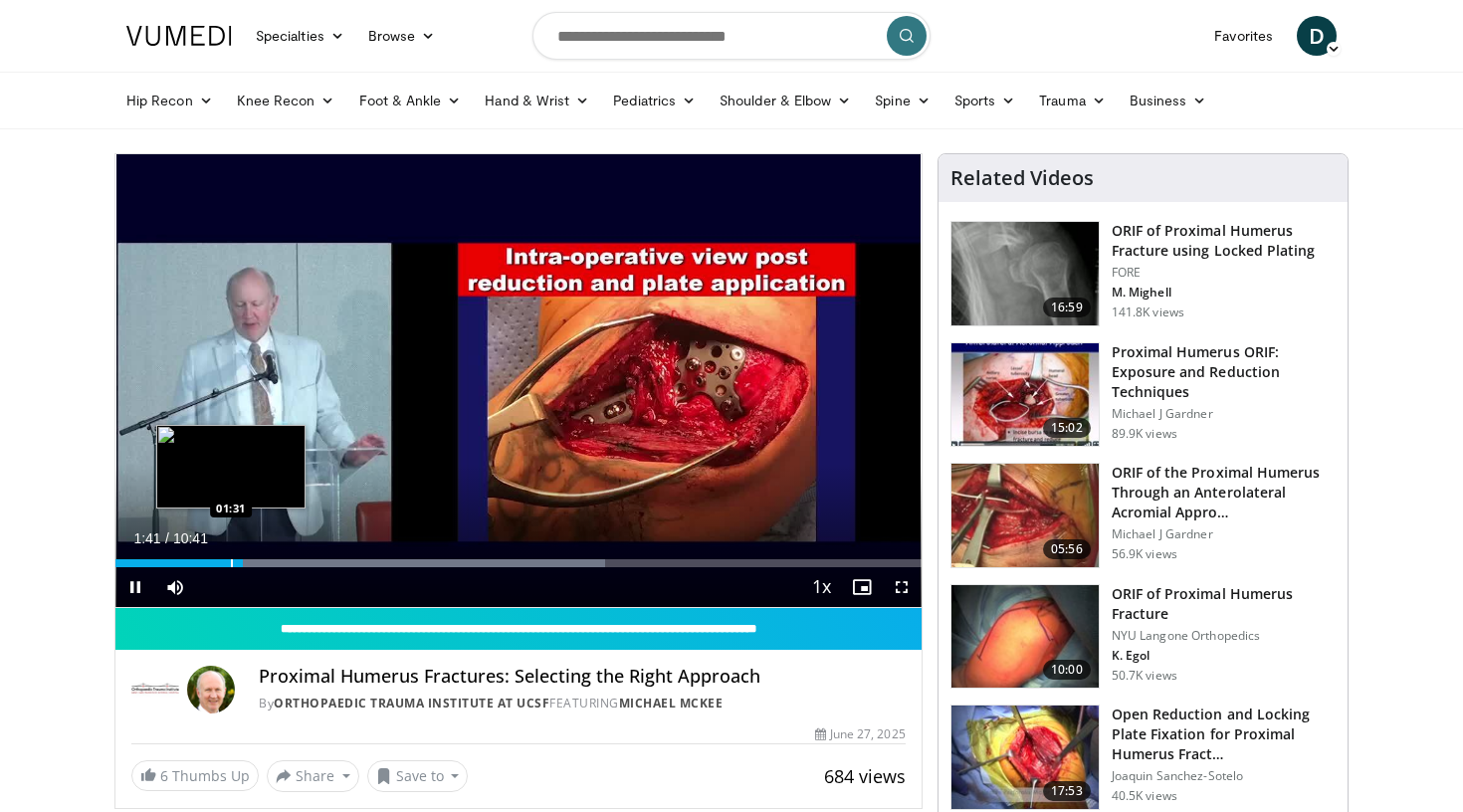 click on "Loaded :  60.82% 01:41 01:31" at bounding box center (519, 557) 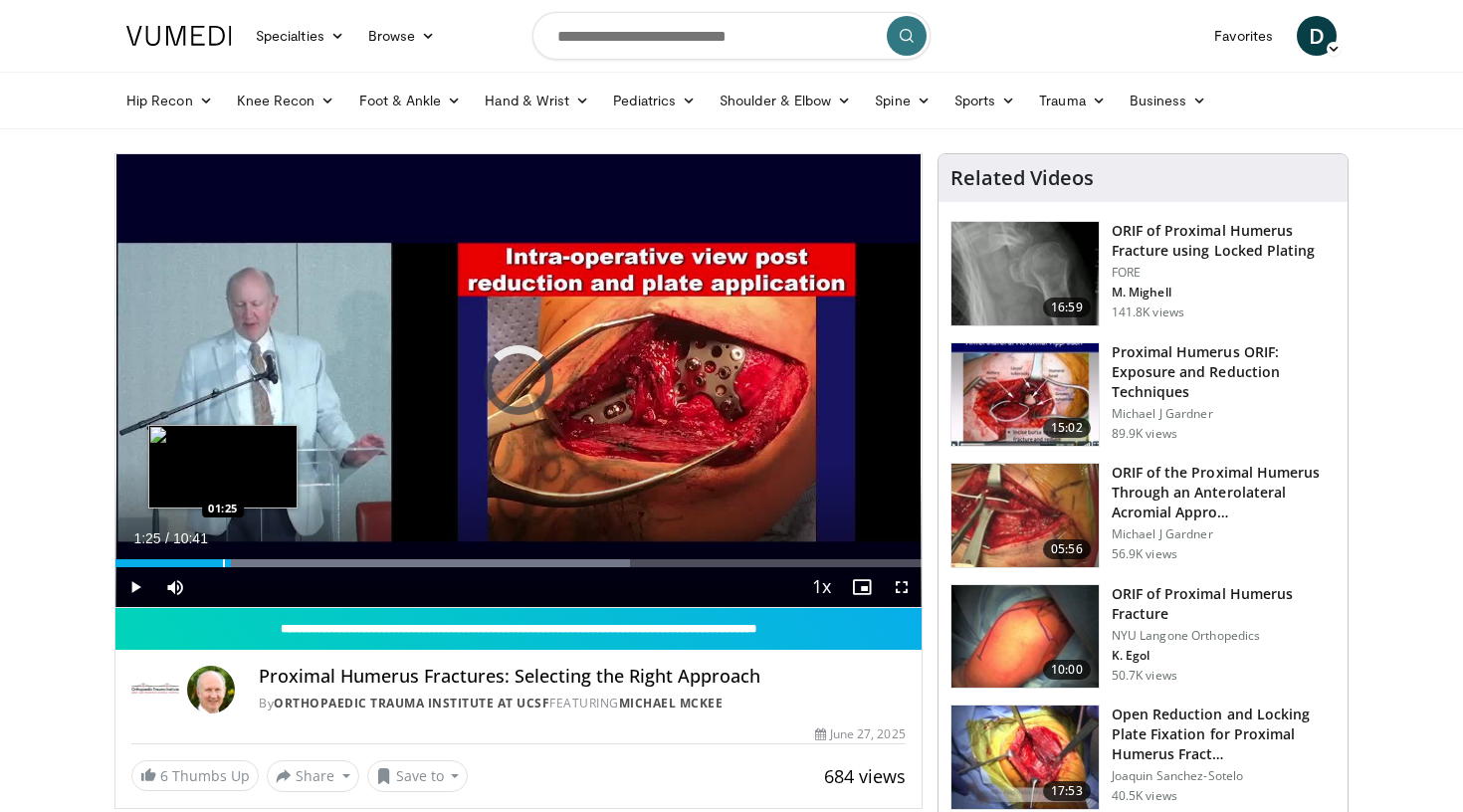 click on "Loaded :  63.80% 01:31 01:25" at bounding box center [519, 557] 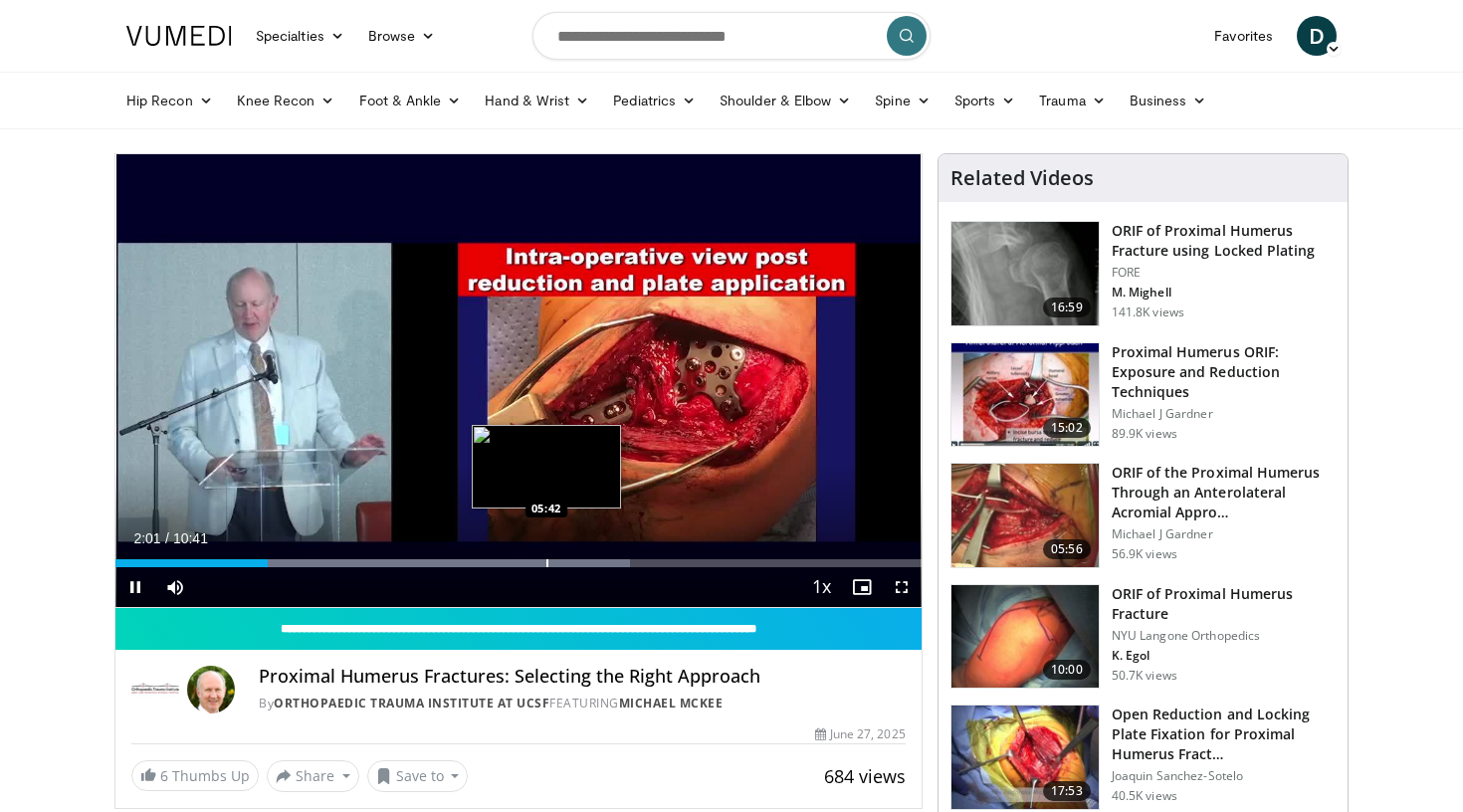 click at bounding box center (547, 563) 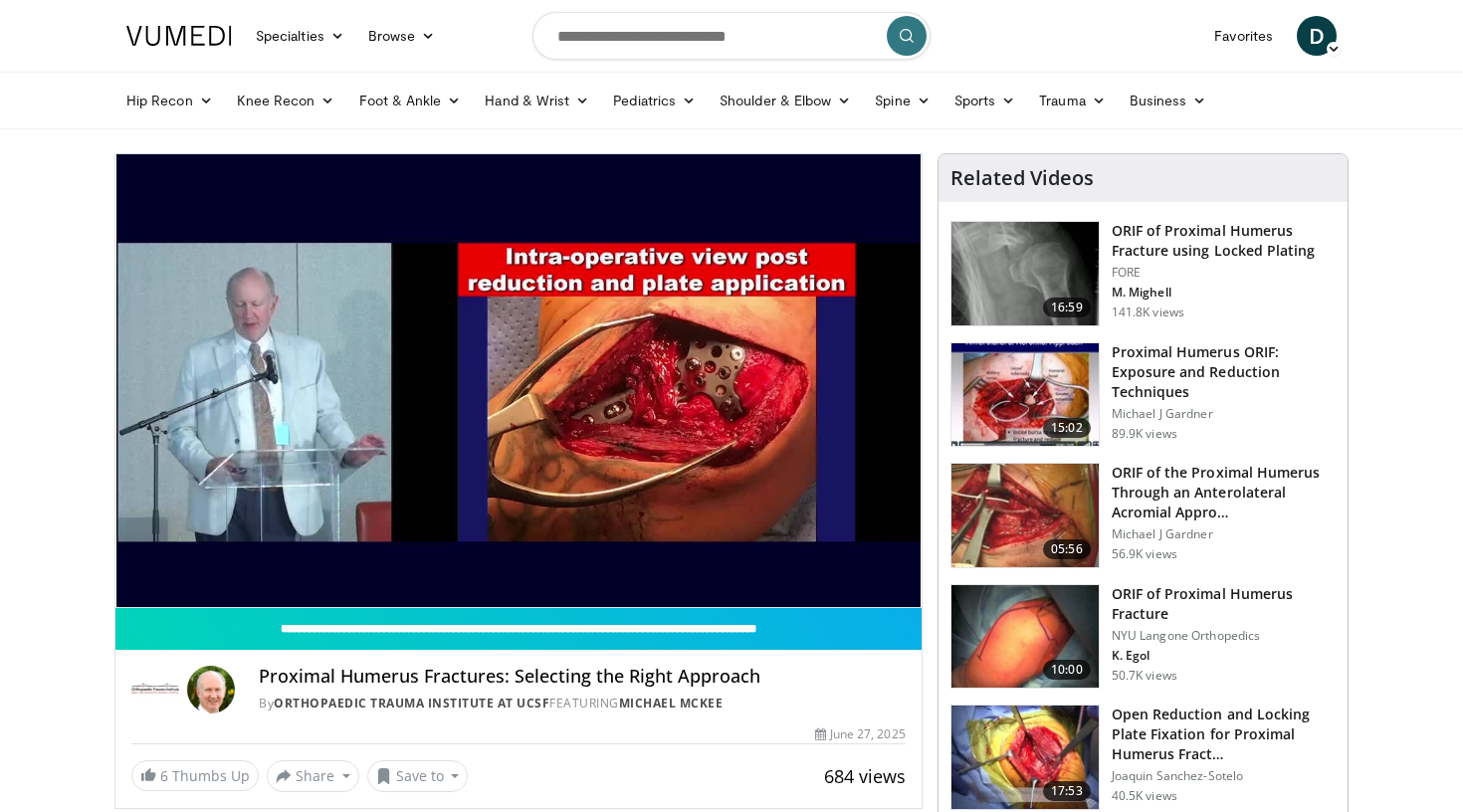 click on "ORIF of Proximal Humerus Fracture" at bounding box center [1223, 604] 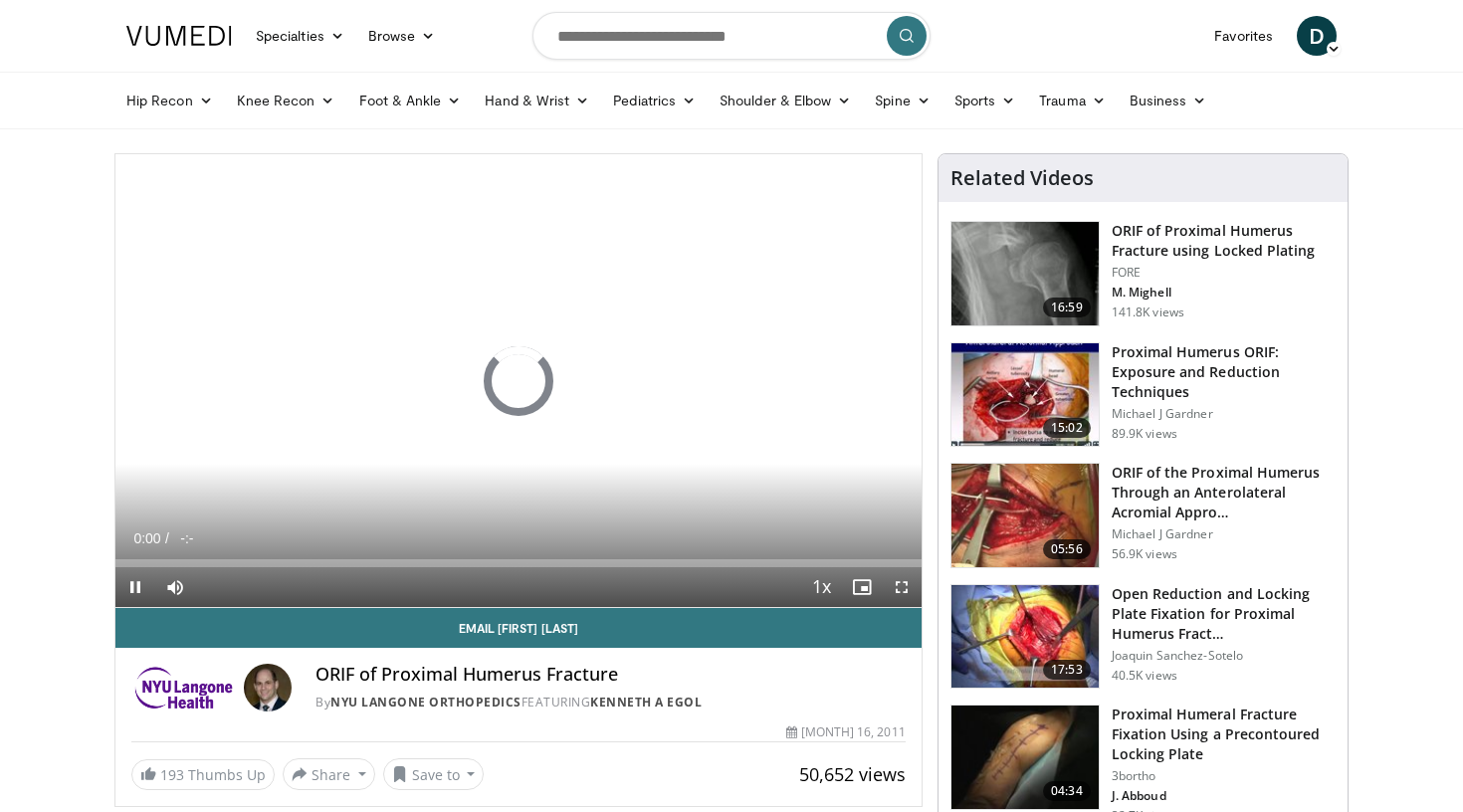 scroll, scrollTop: 0, scrollLeft: 0, axis: both 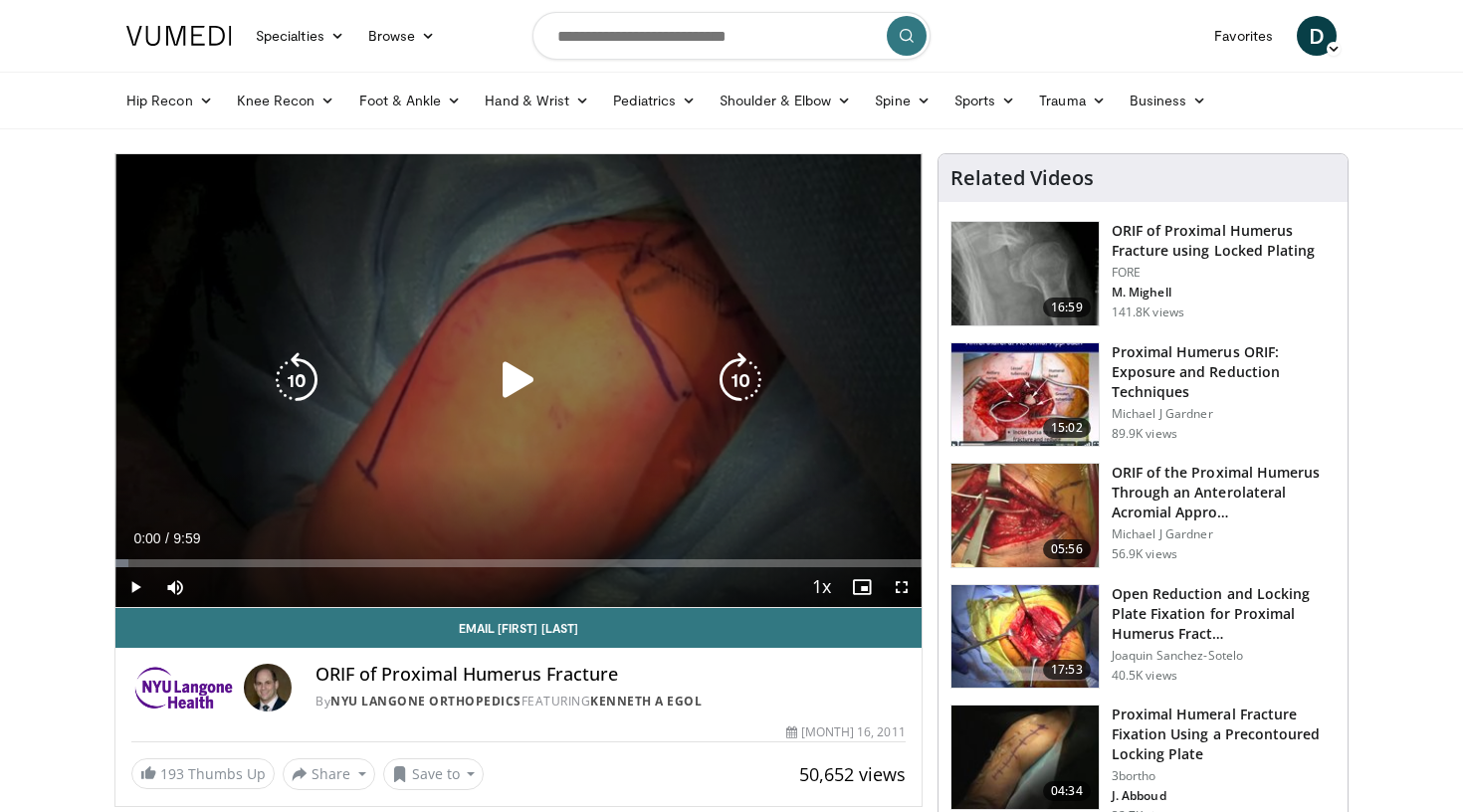 click at bounding box center (519, 380) 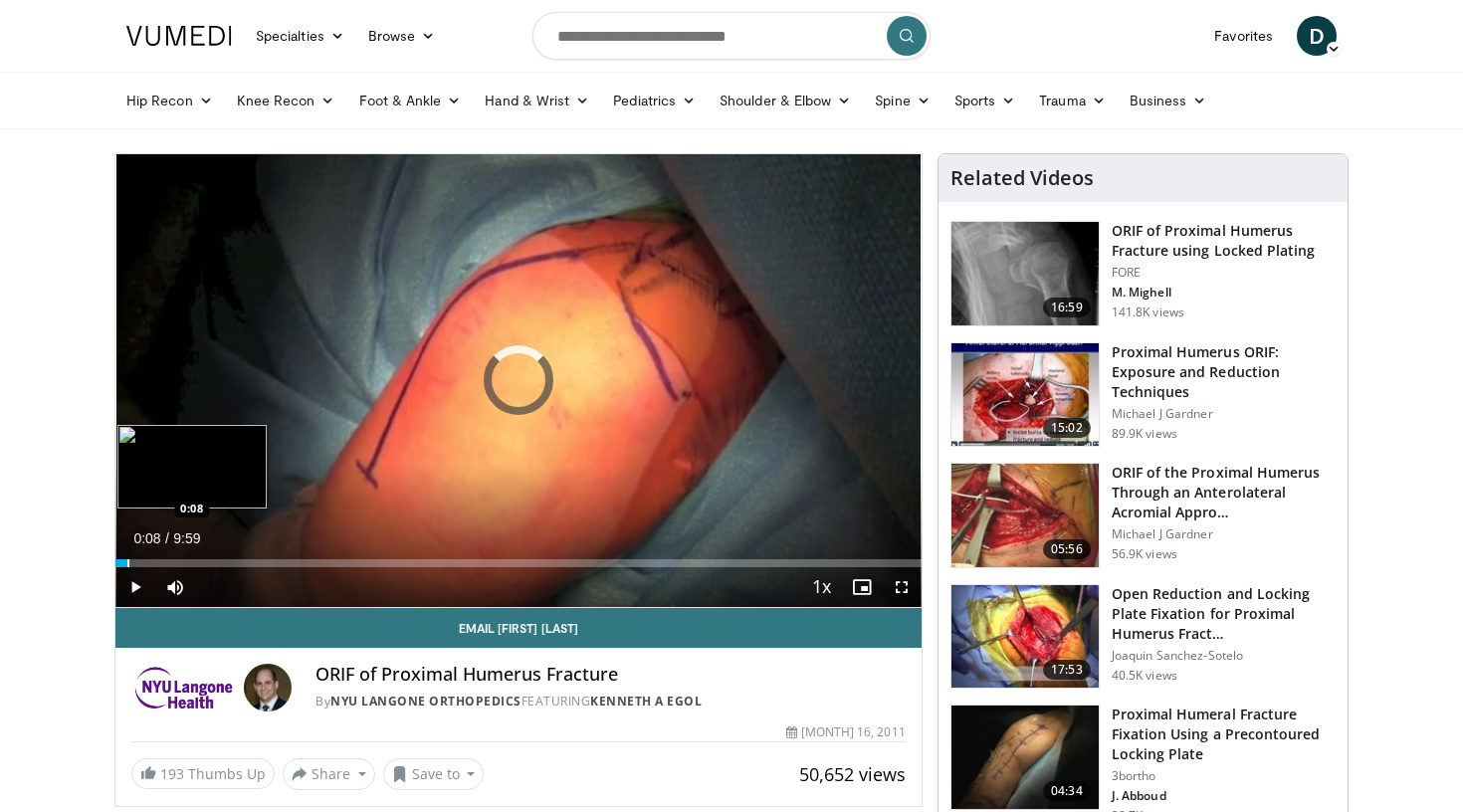 click at bounding box center [128, 563] 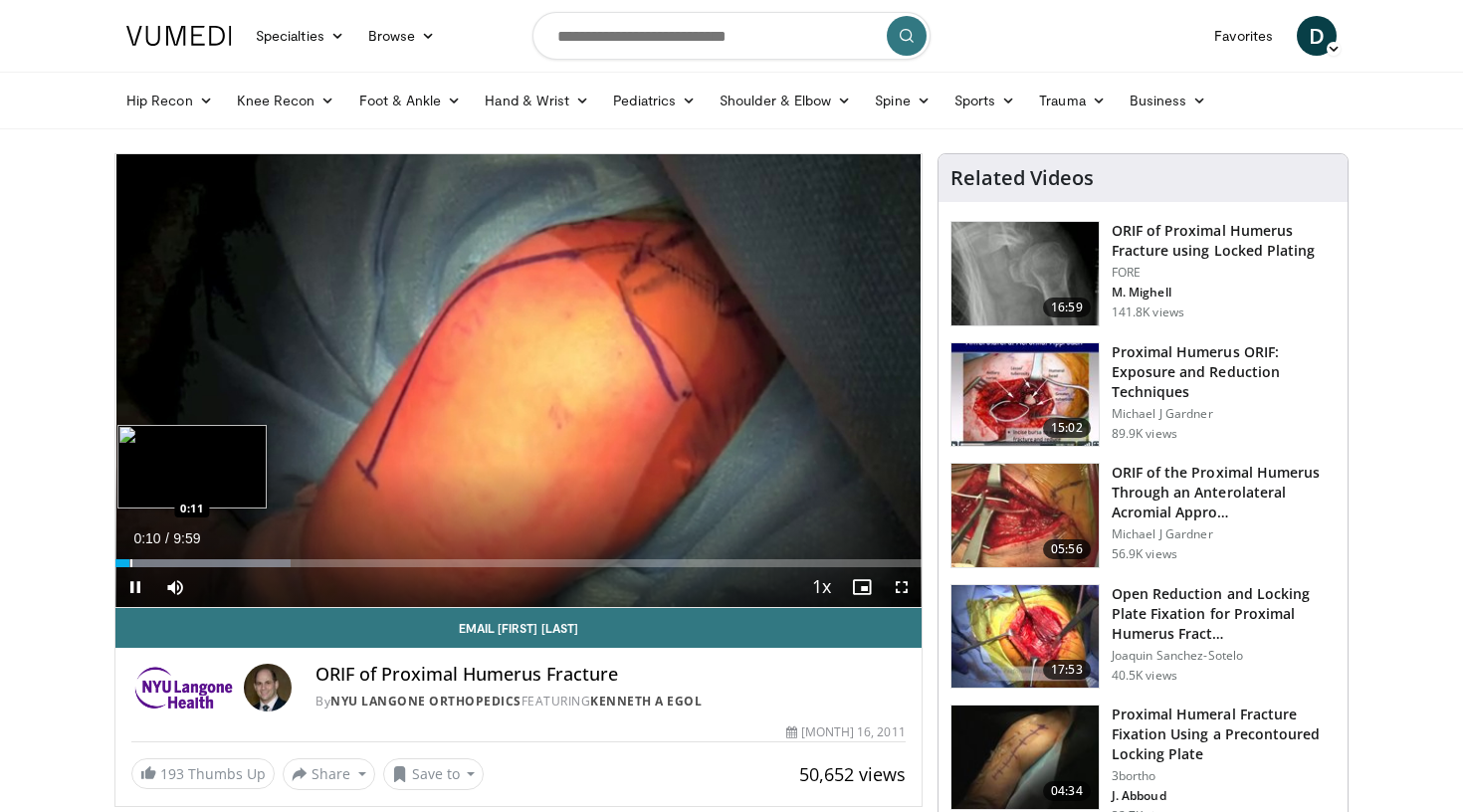 click at bounding box center [131, 563] 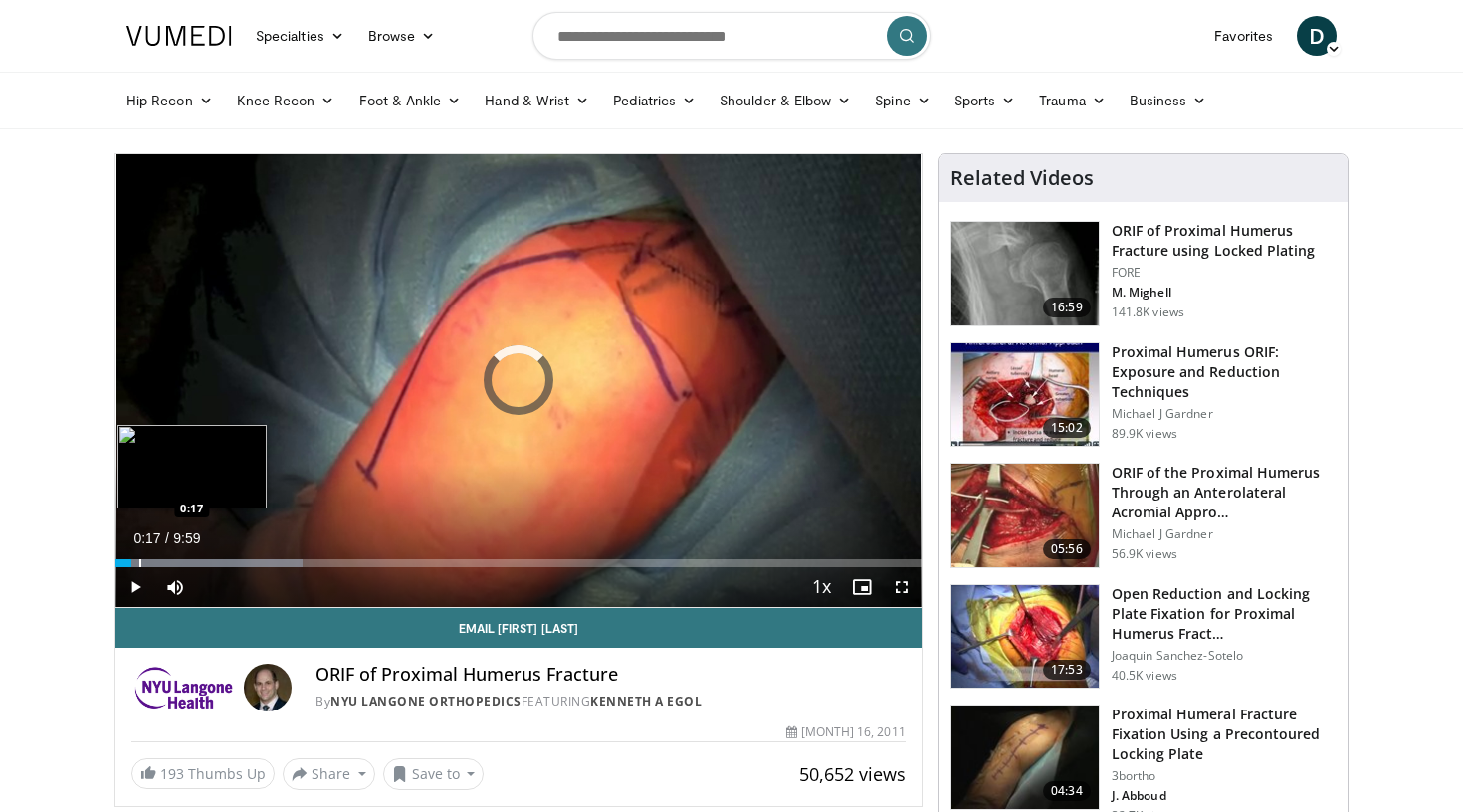 click at bounding box center (140, 563) 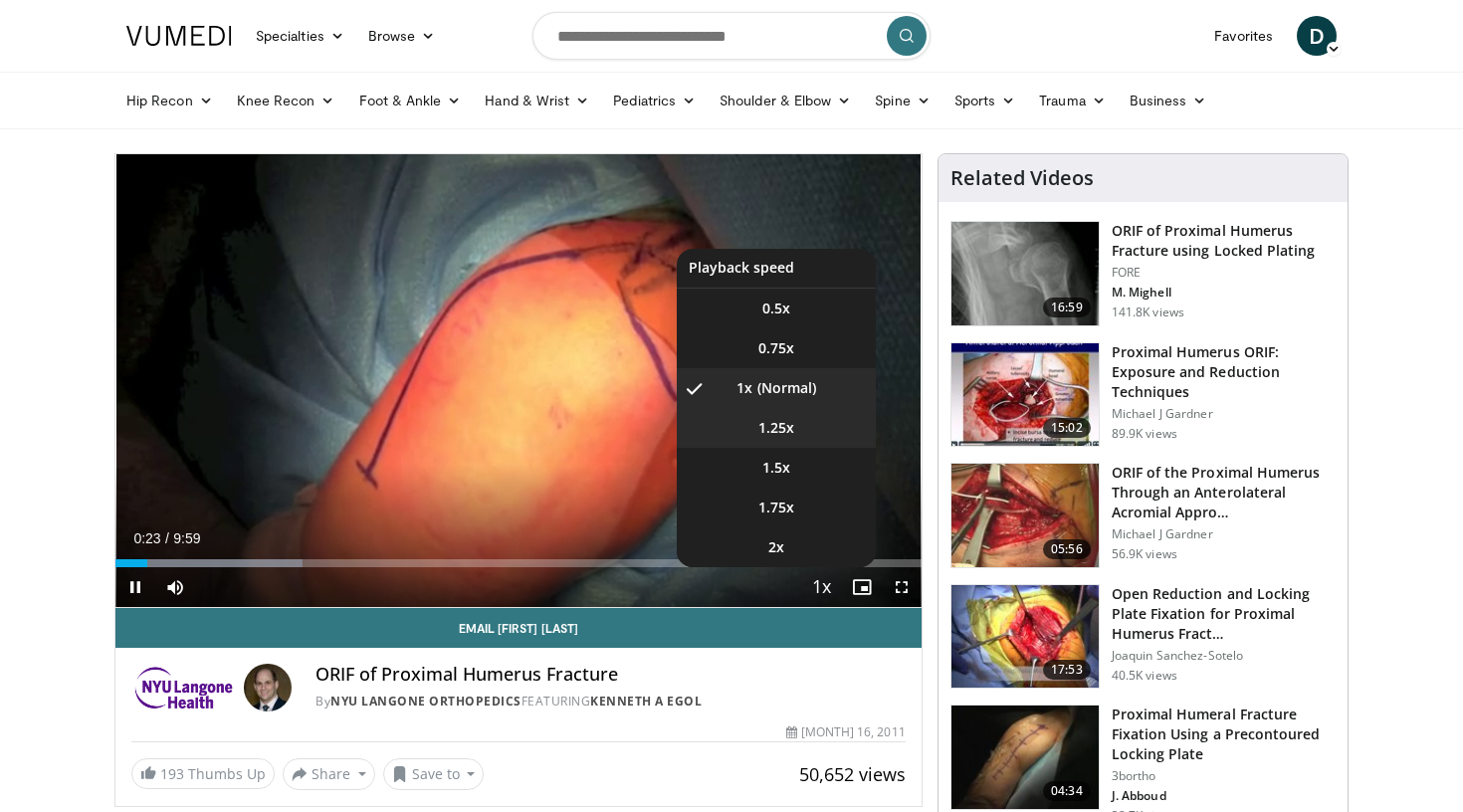 click on "1.25x" at bounding box center [776, 428] 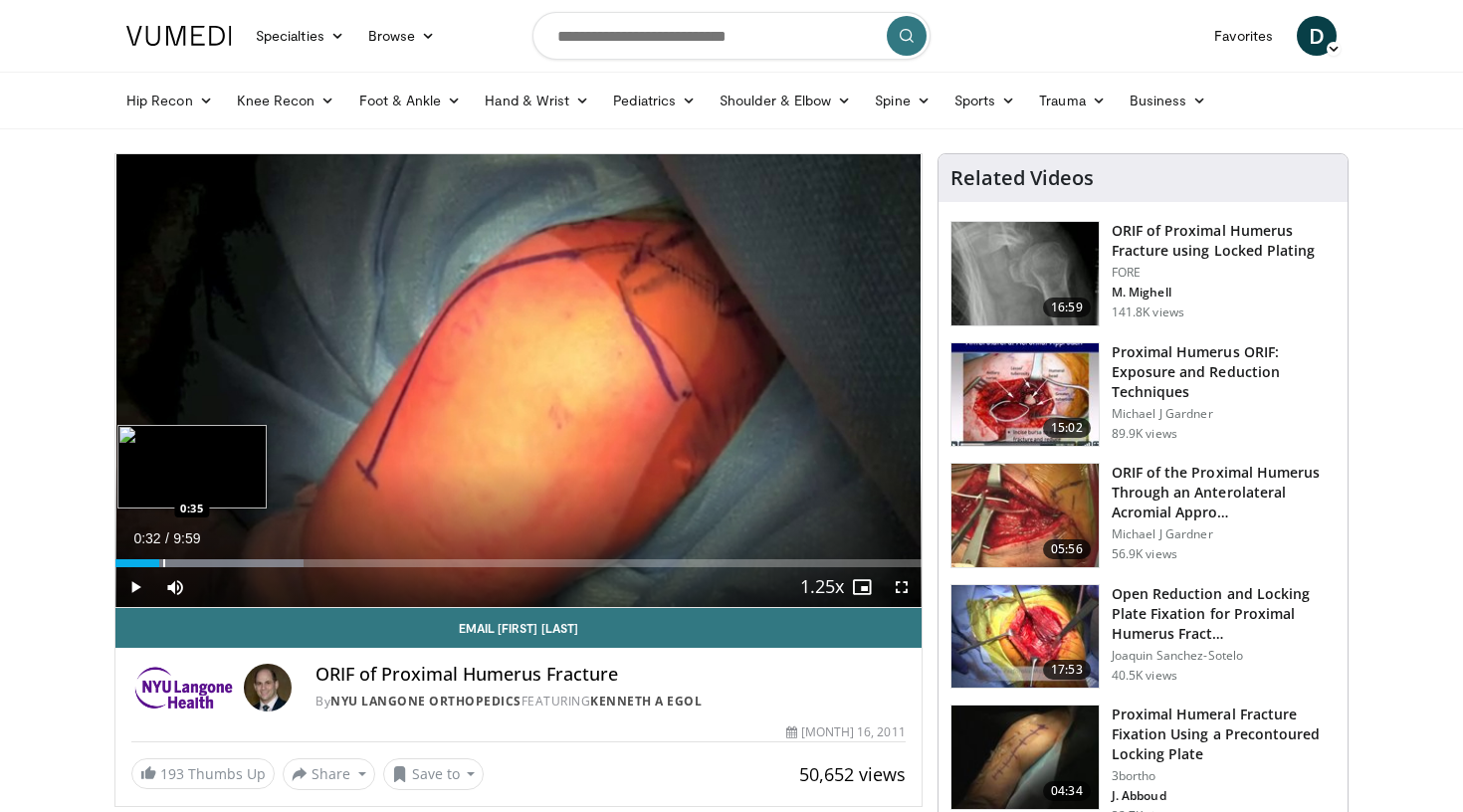 click at bounding box center (164, 563) 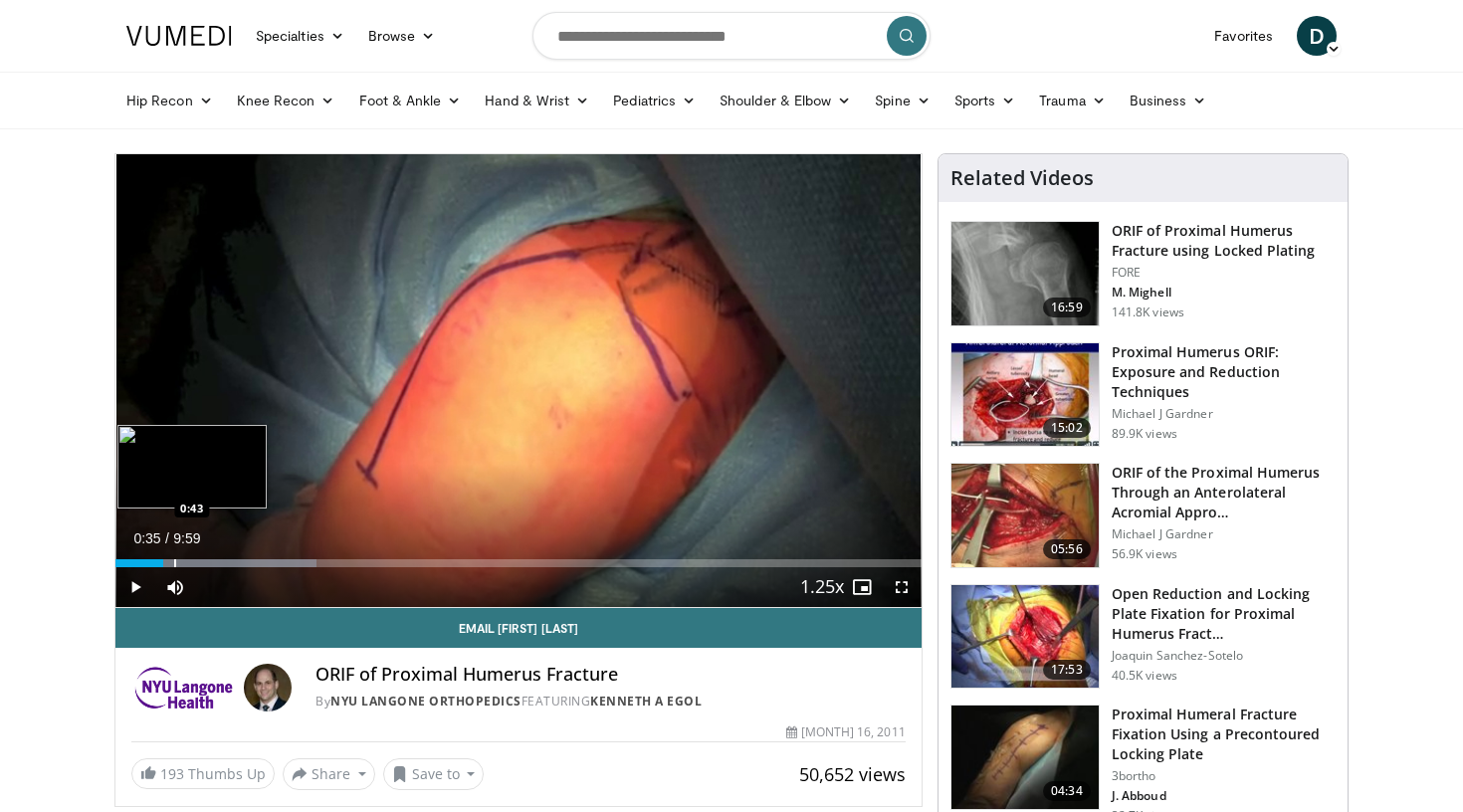 click at bounding box center (175, 563) 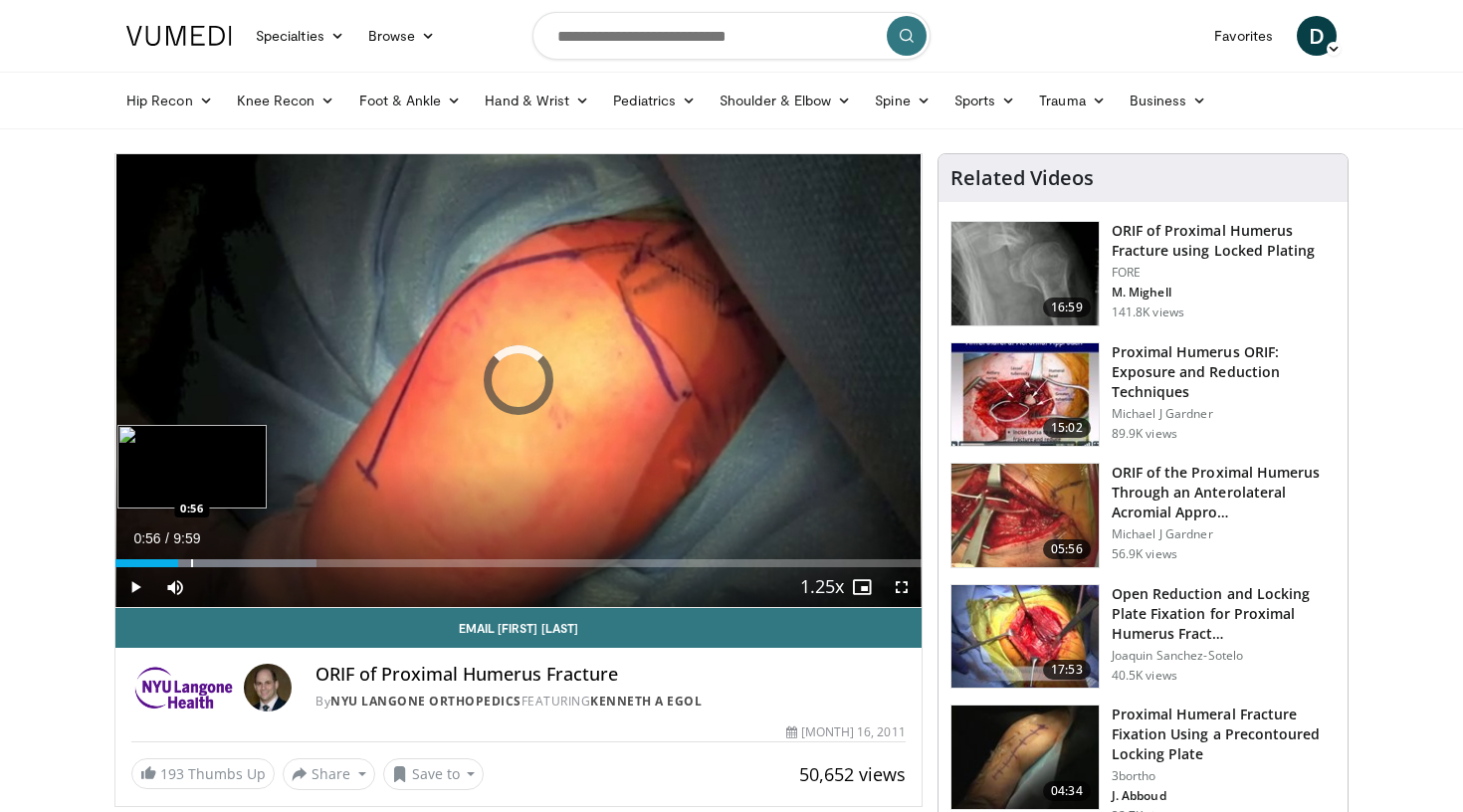 click at bounding box center [192, 563] 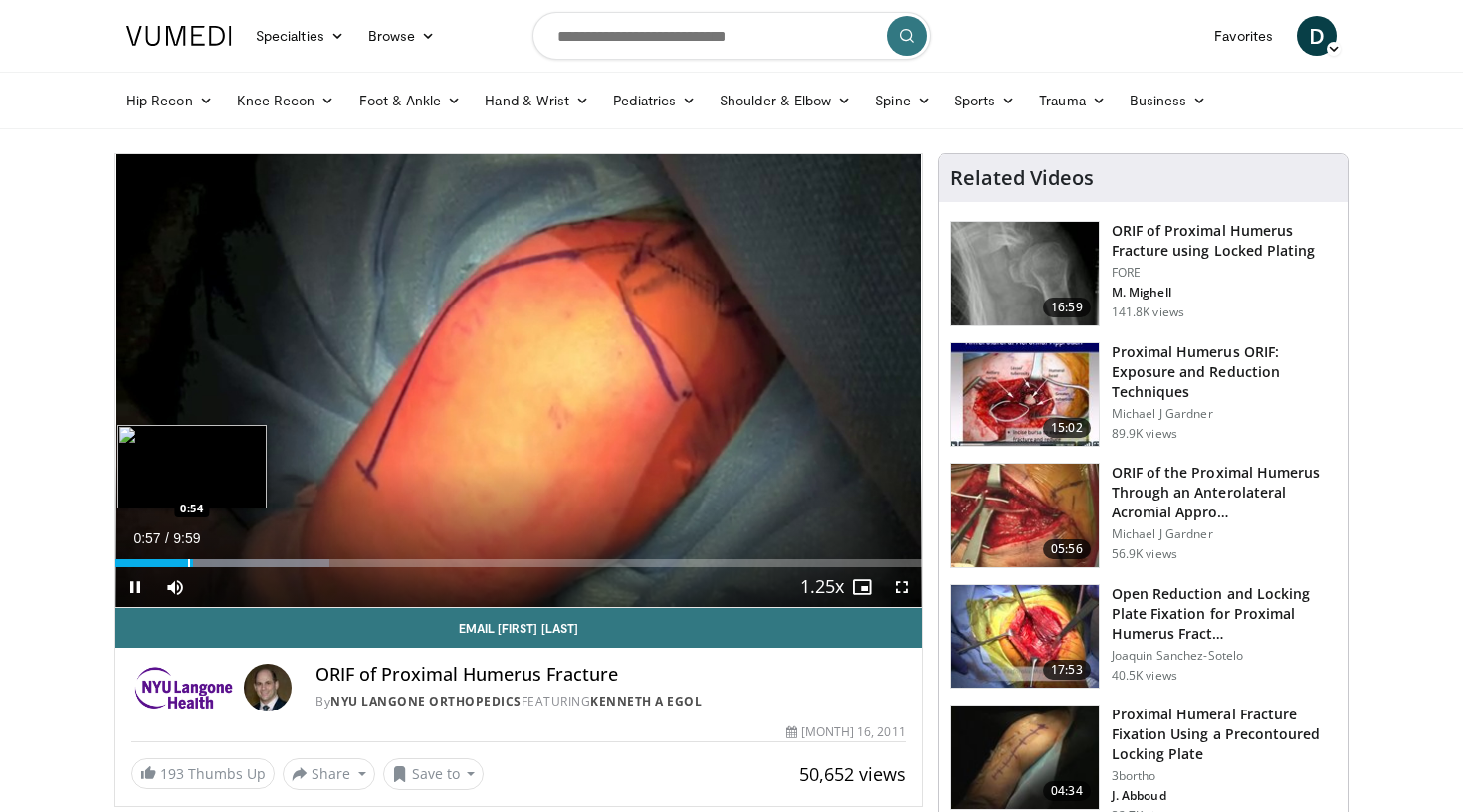 click on "Loaded :  26.58% 0:57 0:54" at bounding box center [519, 563] 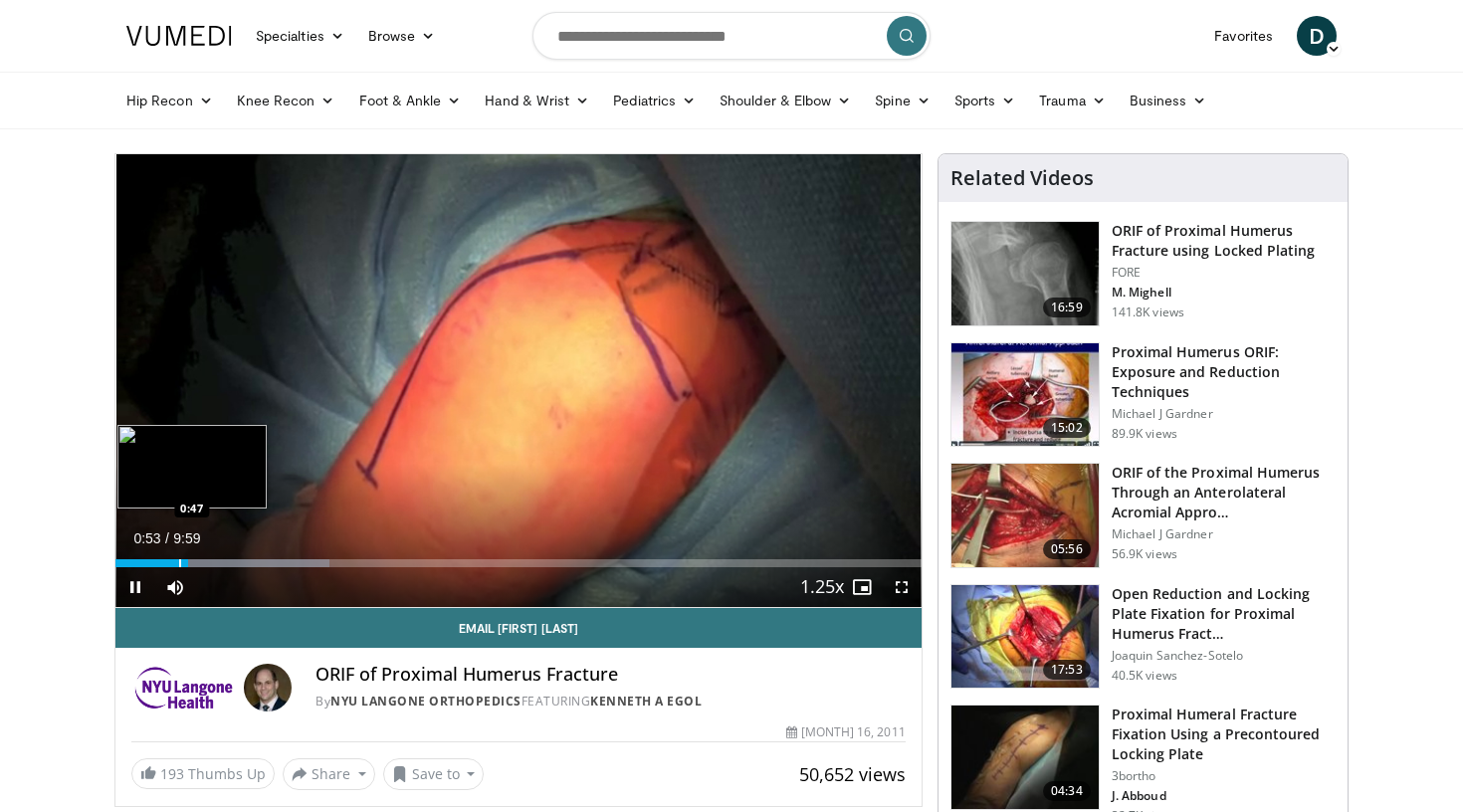 click on "0:53" at bounding box center (151, 563) 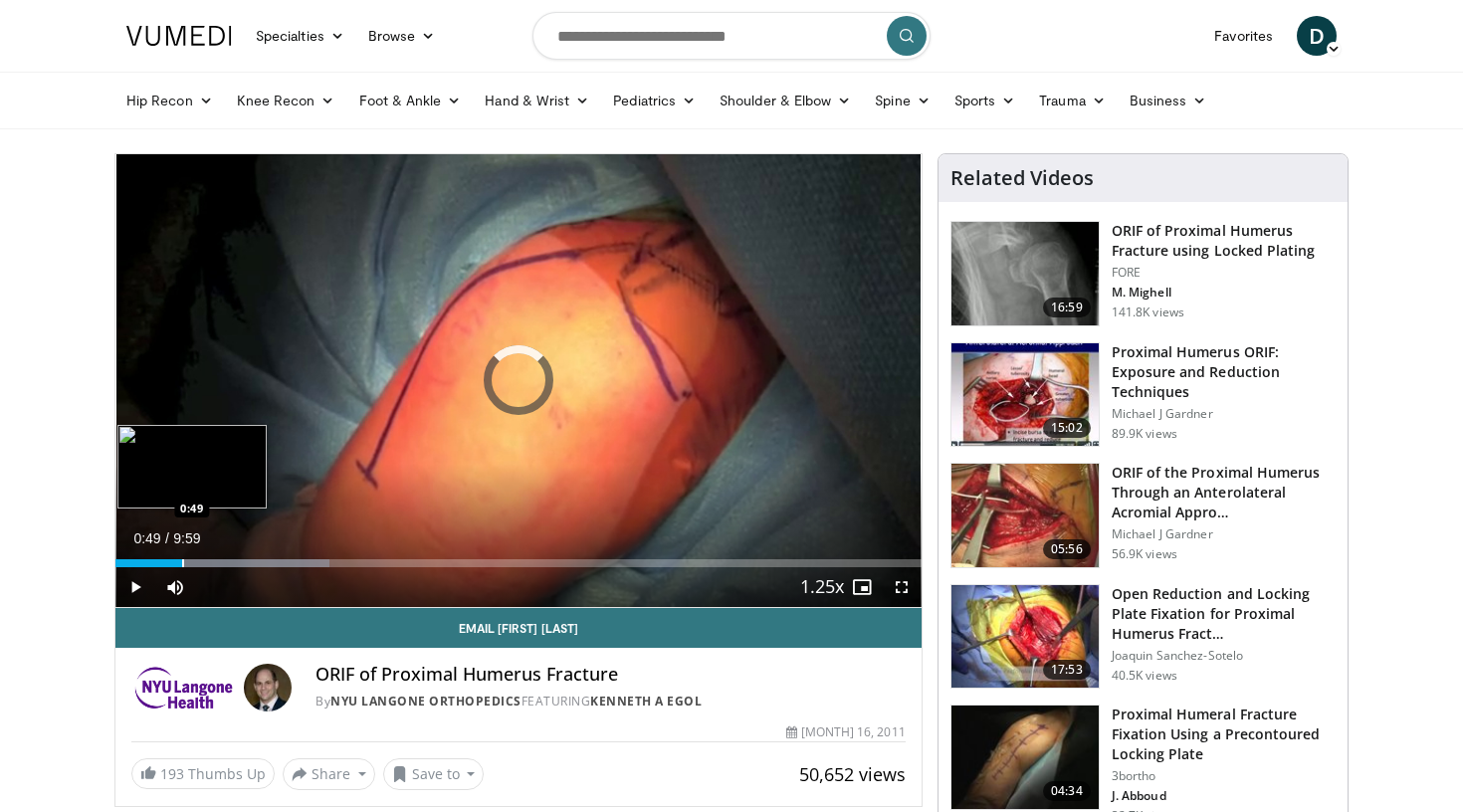 click at bounding box center (183, 563) 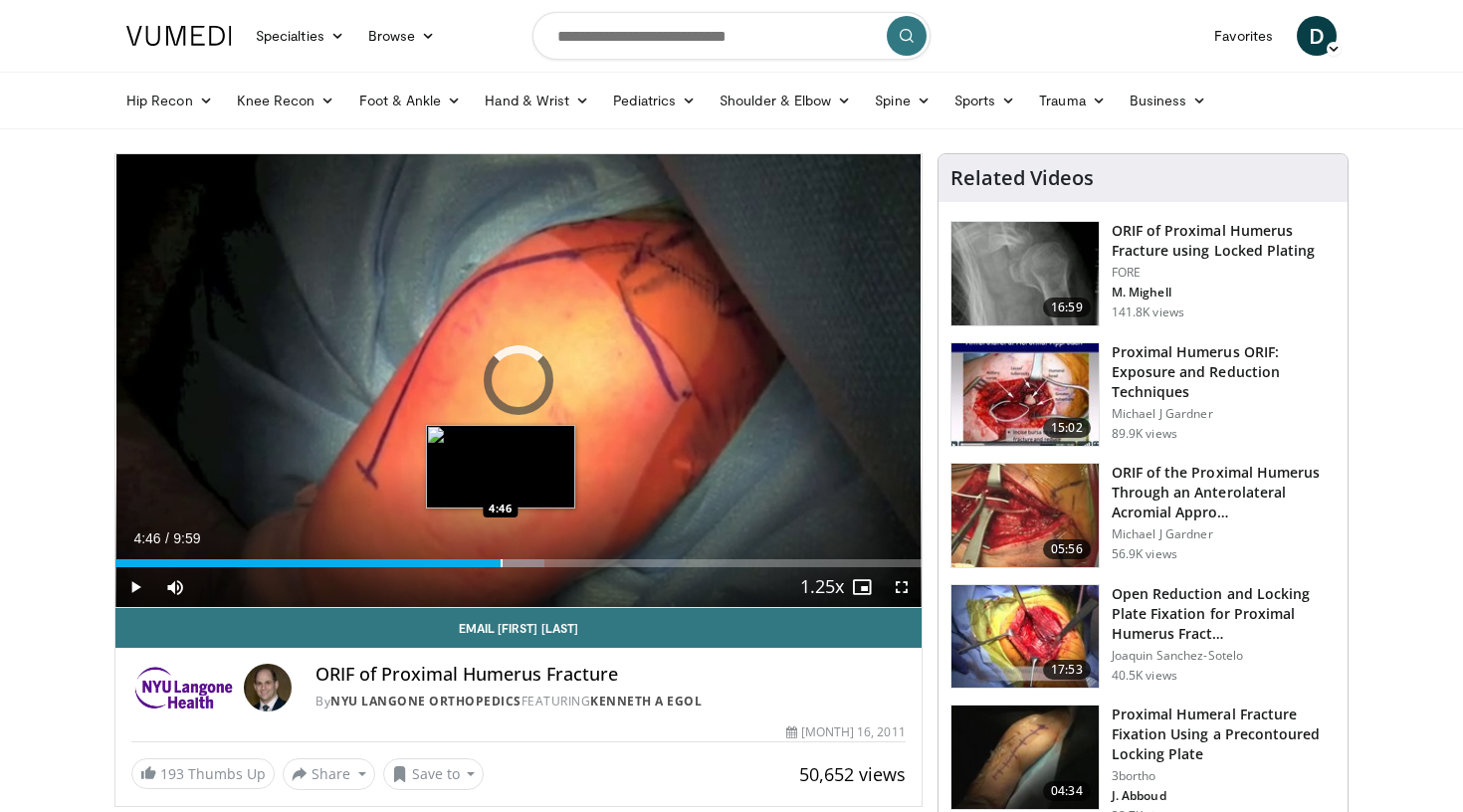 click at bounding box center (502, 563) 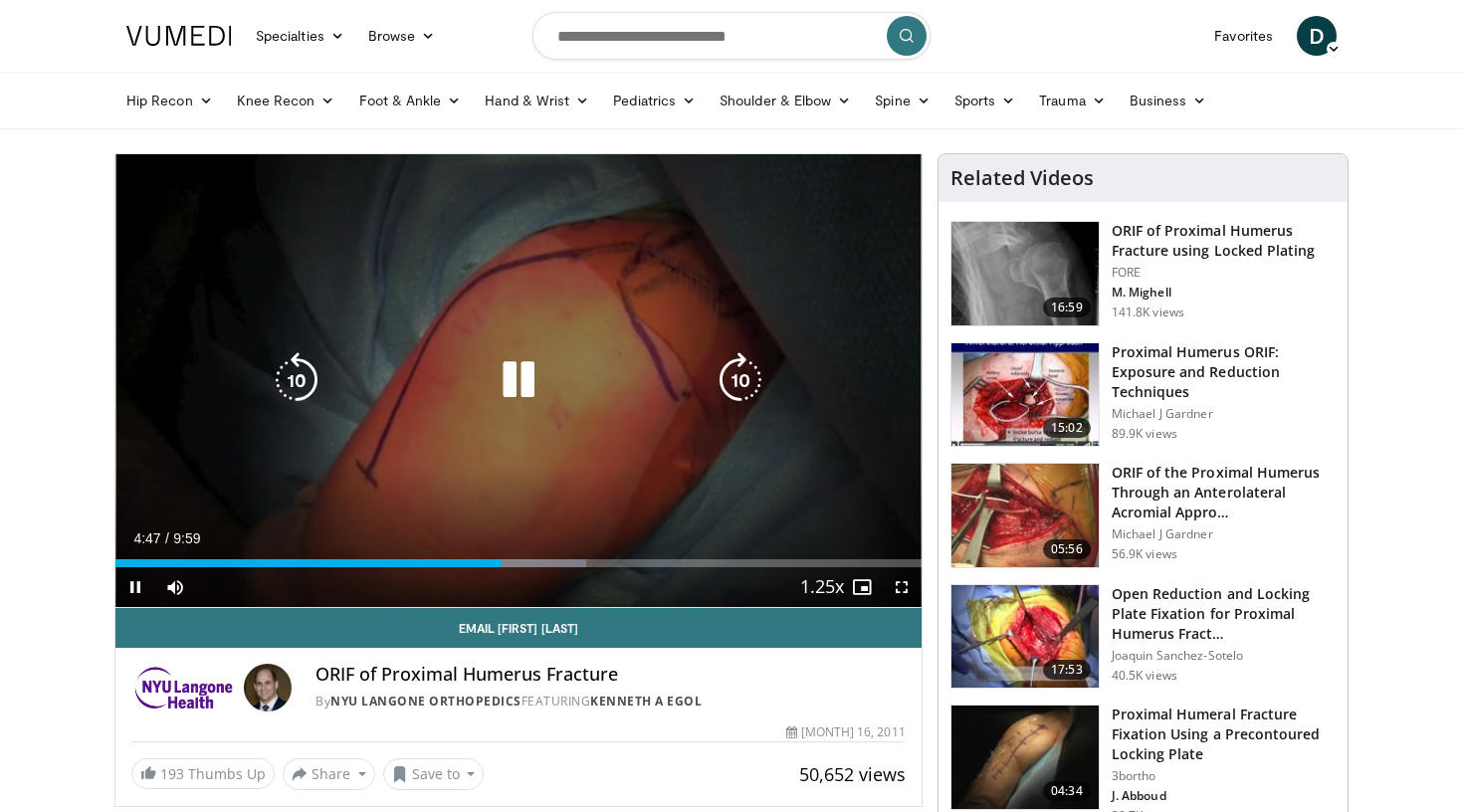 click on "10 seconds
Tap to unmute" at bounding box center [519, 380] 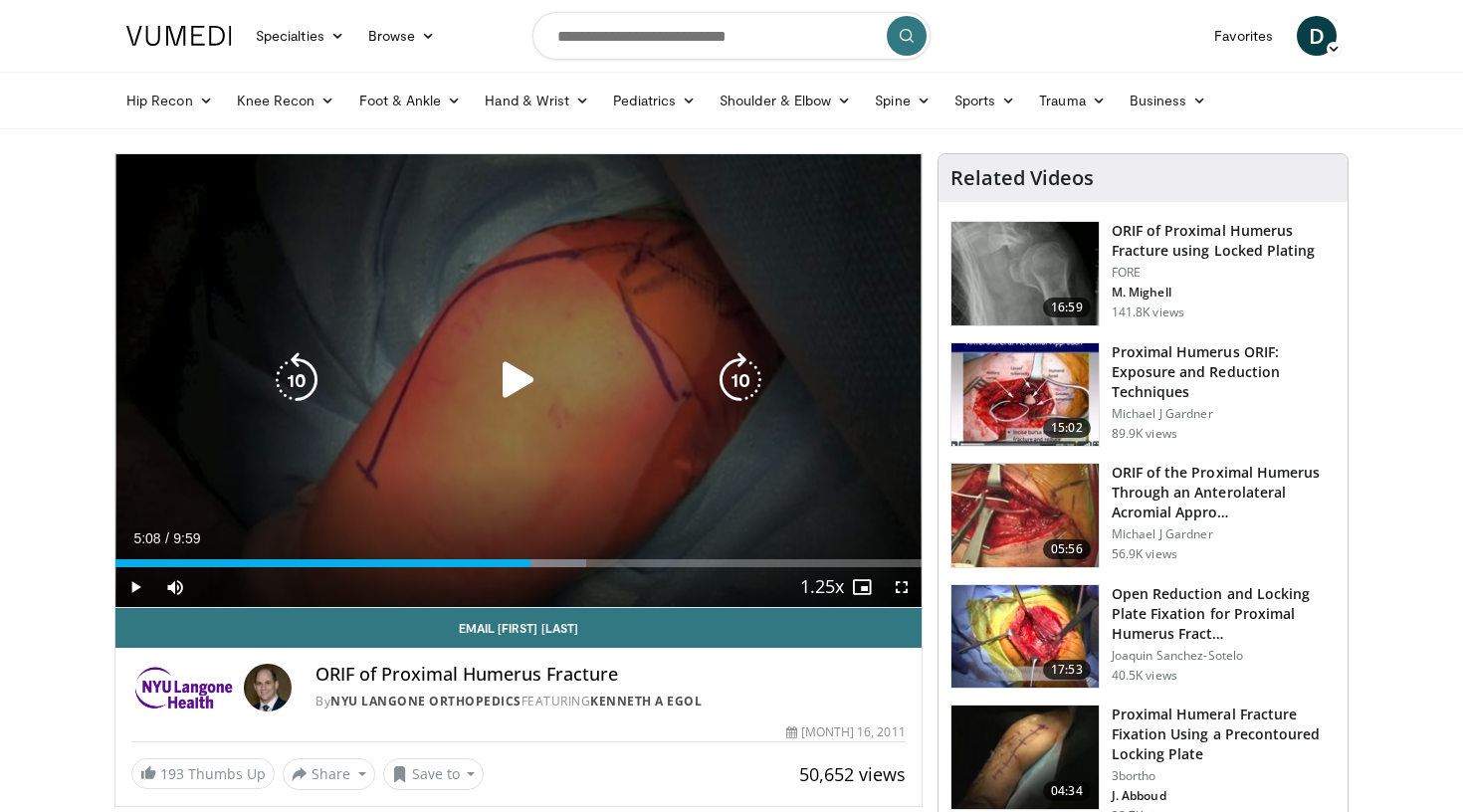 click on "10 seconds
Tap to unmute" at bounding box center [519, 380] 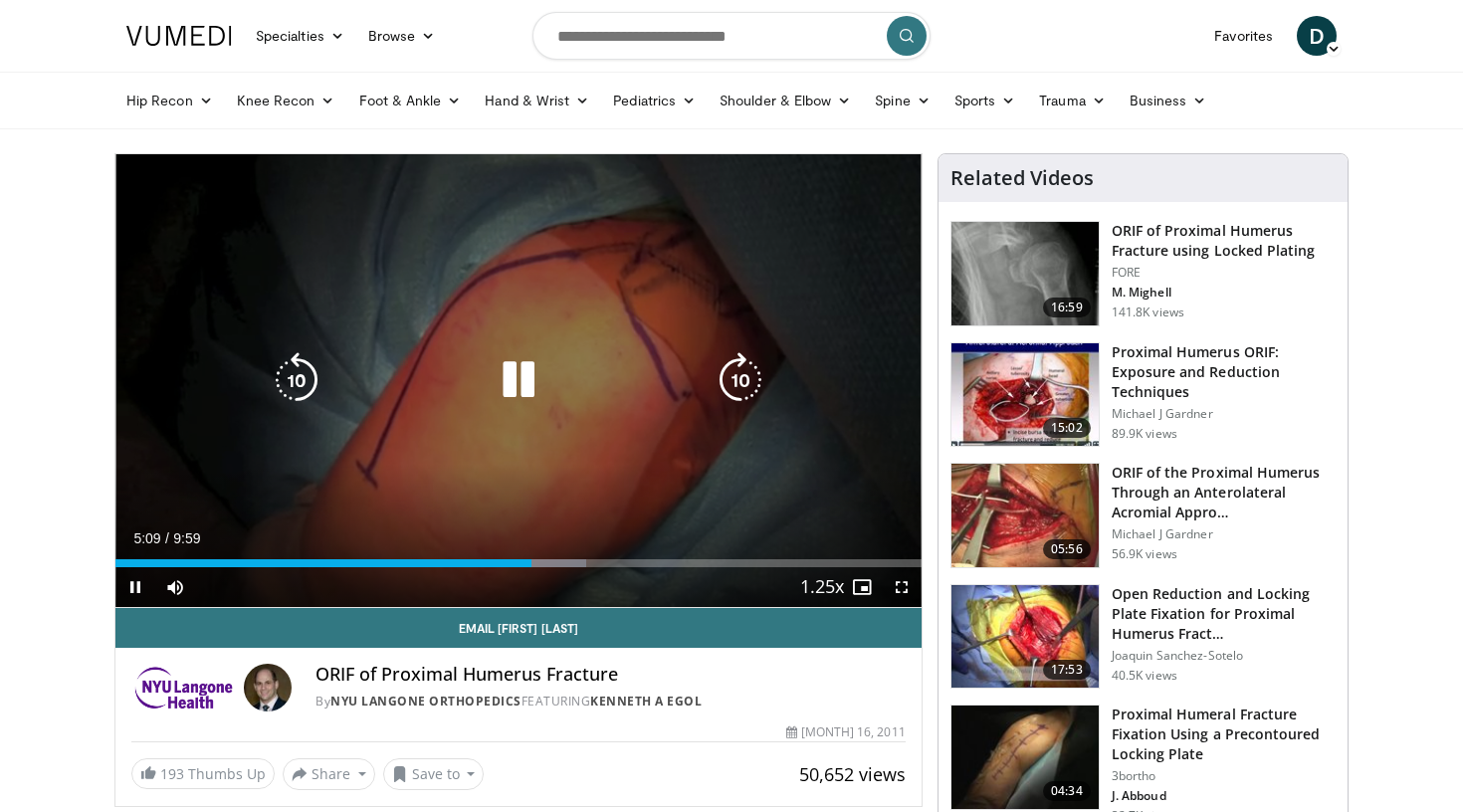 click on "10 seconds
Tap to unmute" at bounding box center (519, 380) 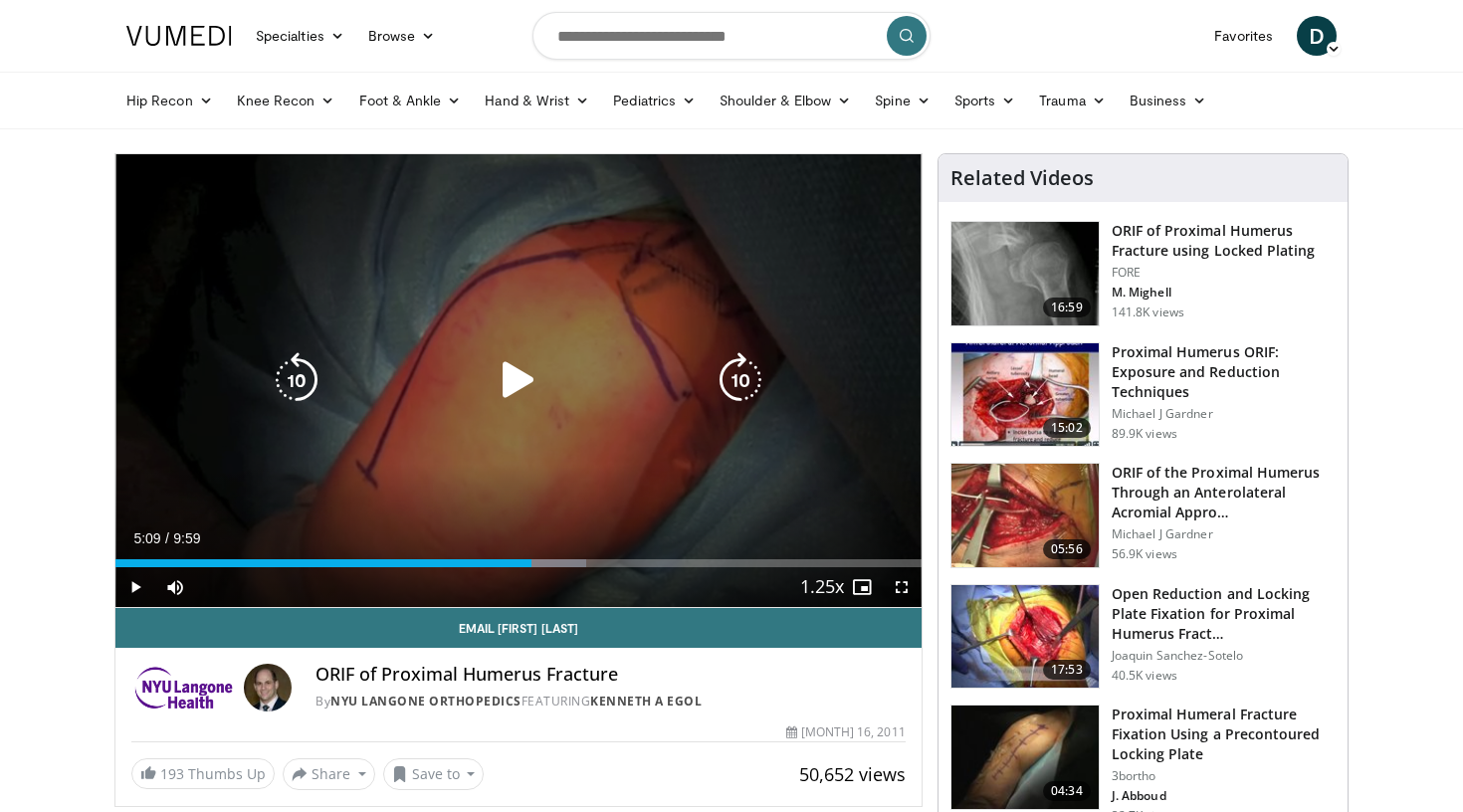 click at bounding box center (519, 380) 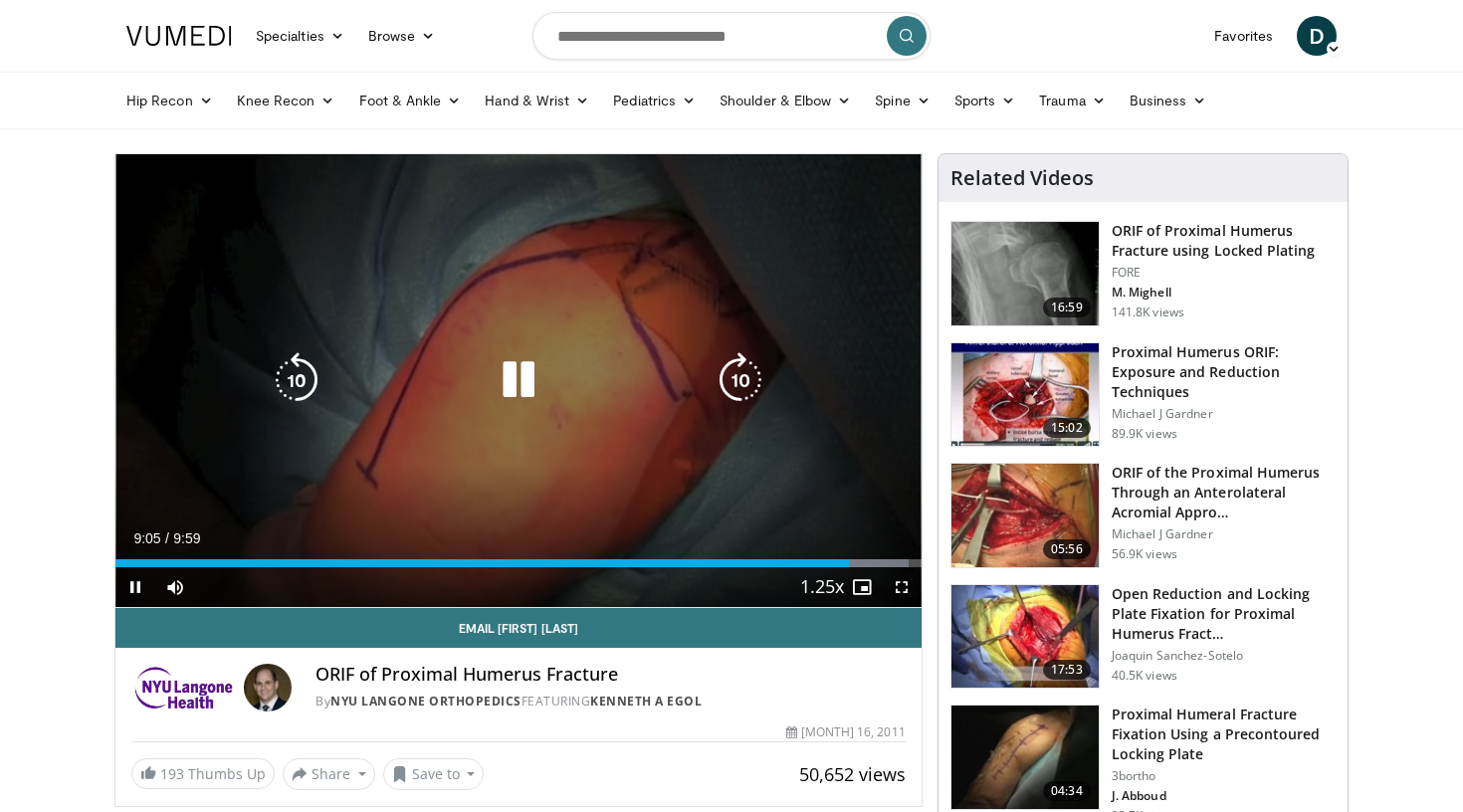 click on "10 seconds
Tap to unmute" at bounding box center [519, 380] 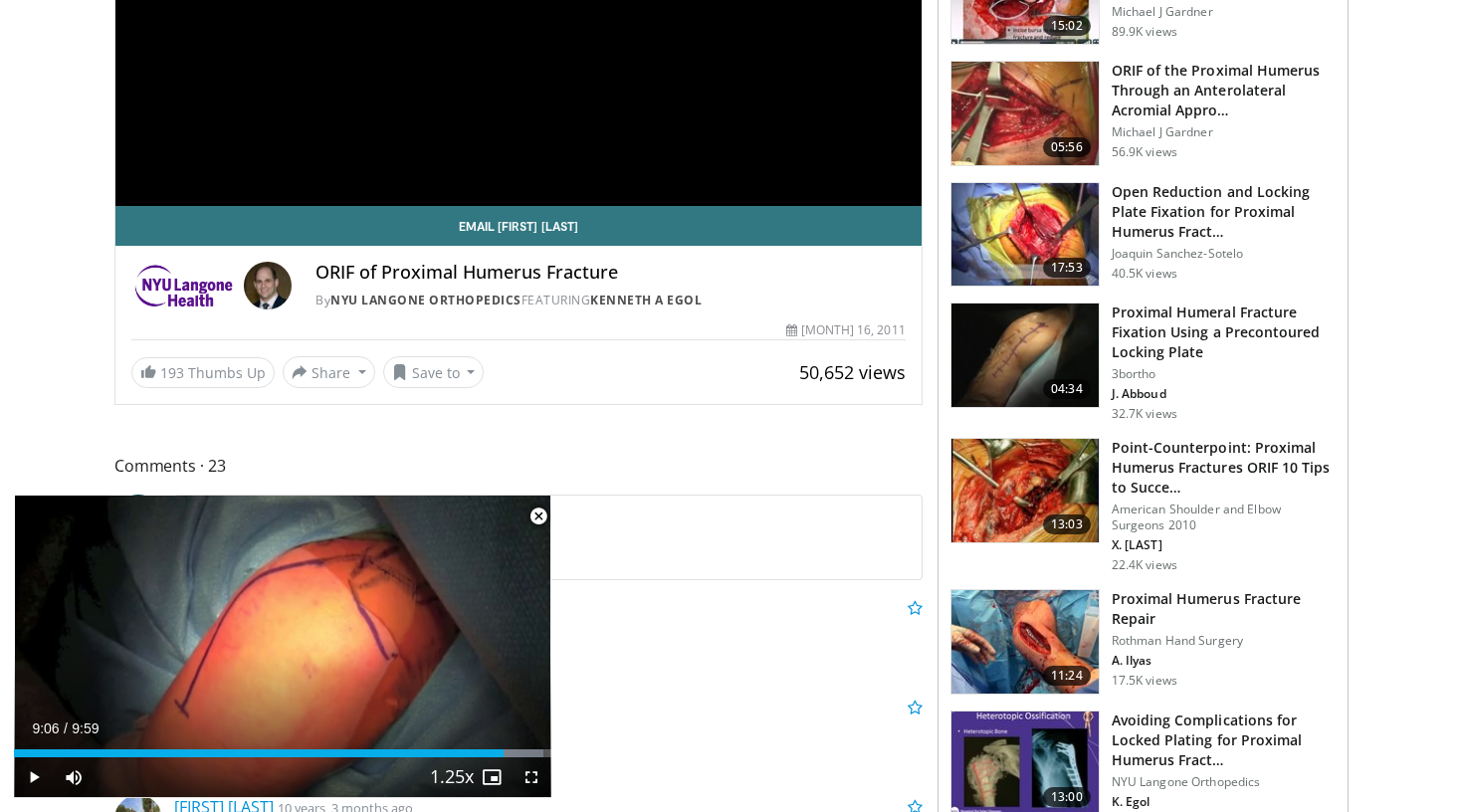 scroll, scrollTop: 403, scrollLeft: 0, axis: vertical 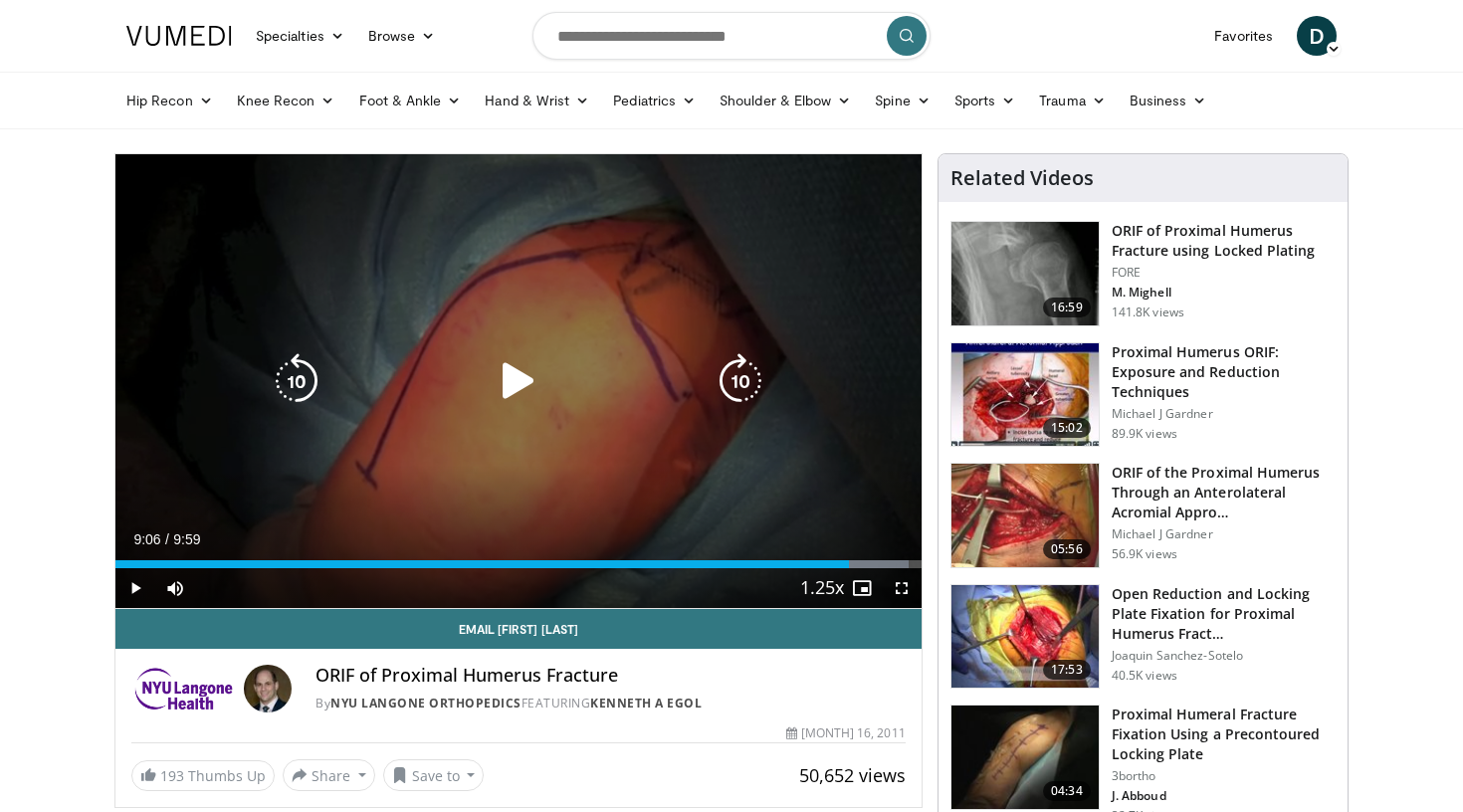 click at bounding box center [519, 381] 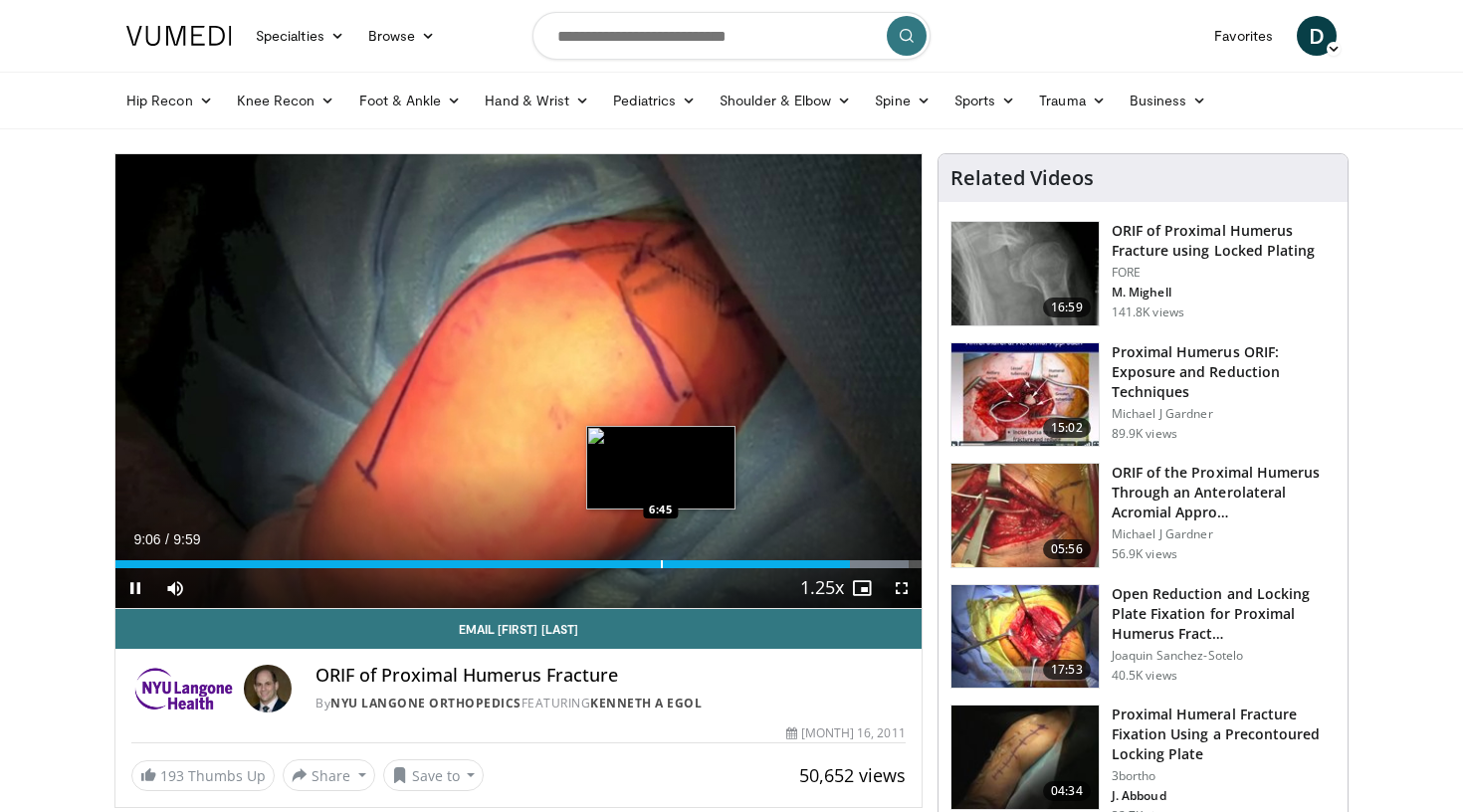 click on "Loaded :  98.44% 9:07 6:45" at bounding box center [519, 558] 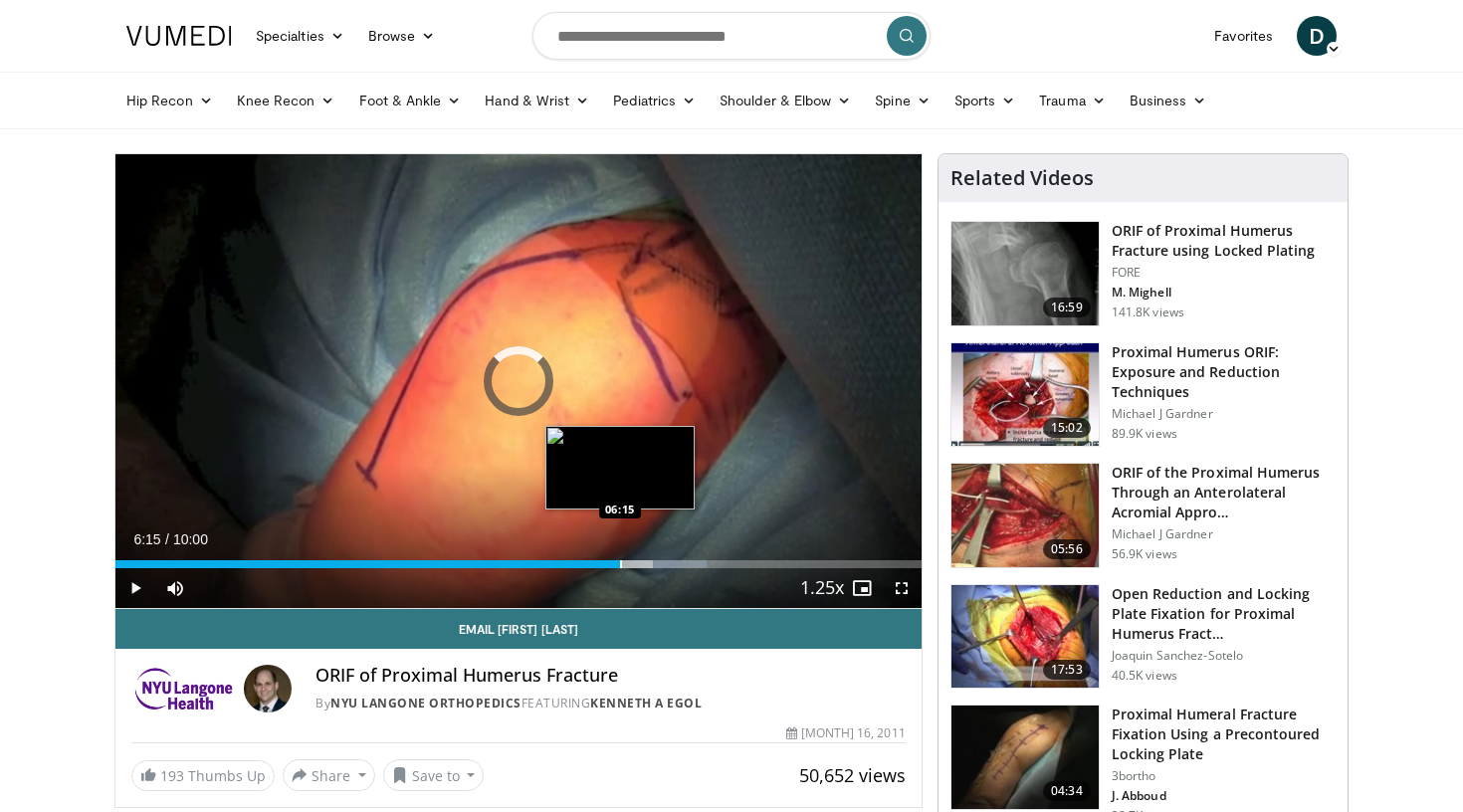 click at bounding box center [621, 564] 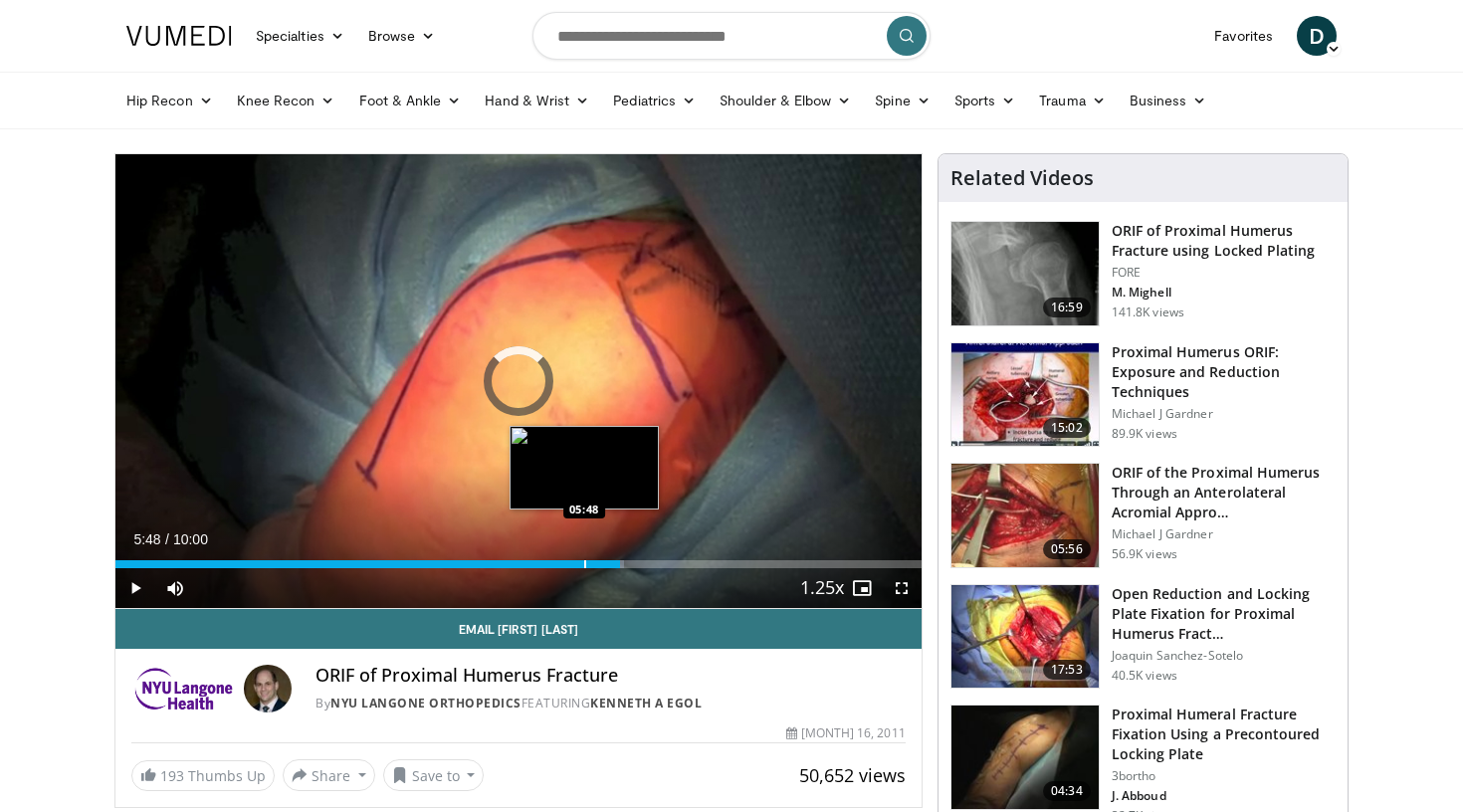 click at bounding box center (585, 564) 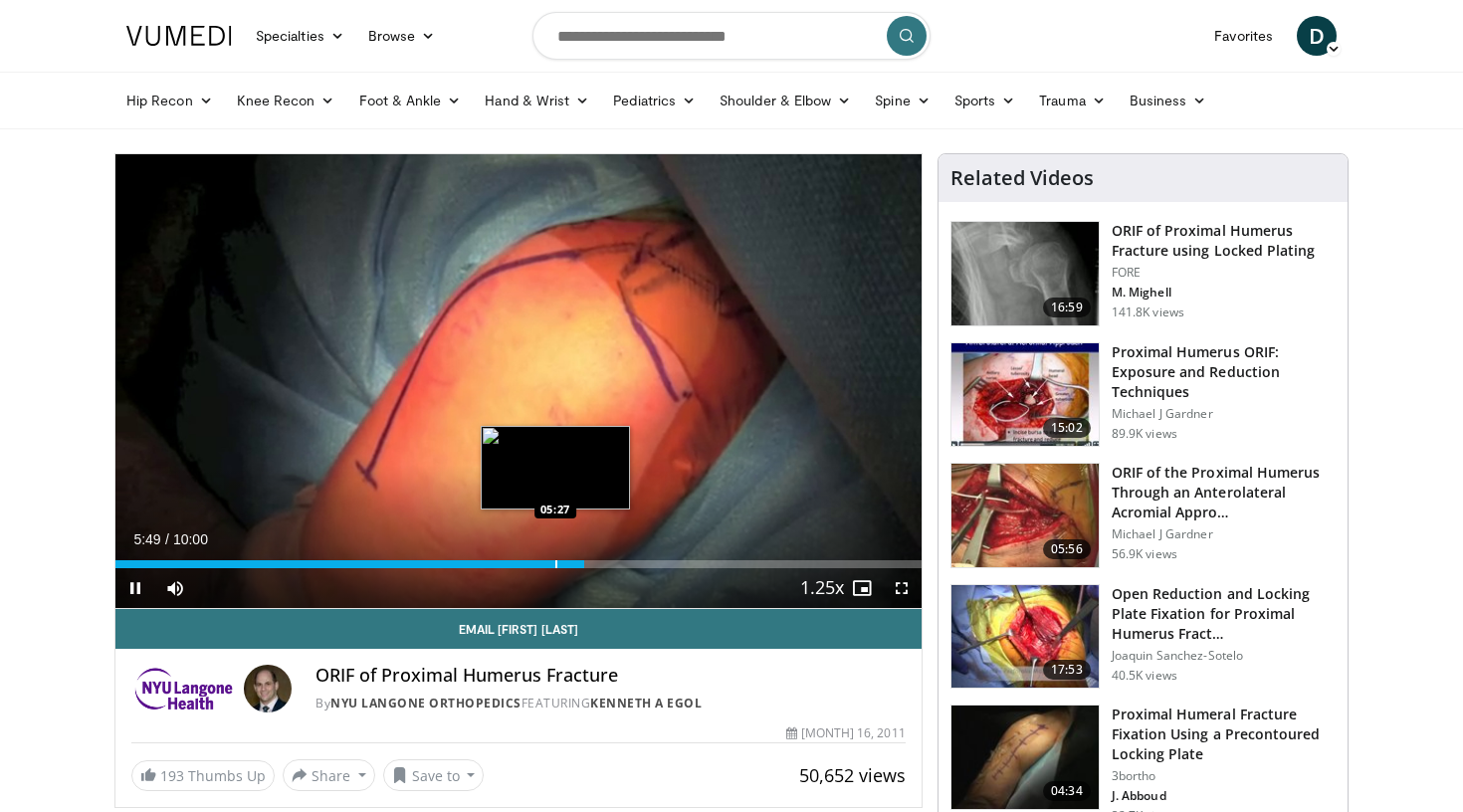 click at bounding box center [556, 564] 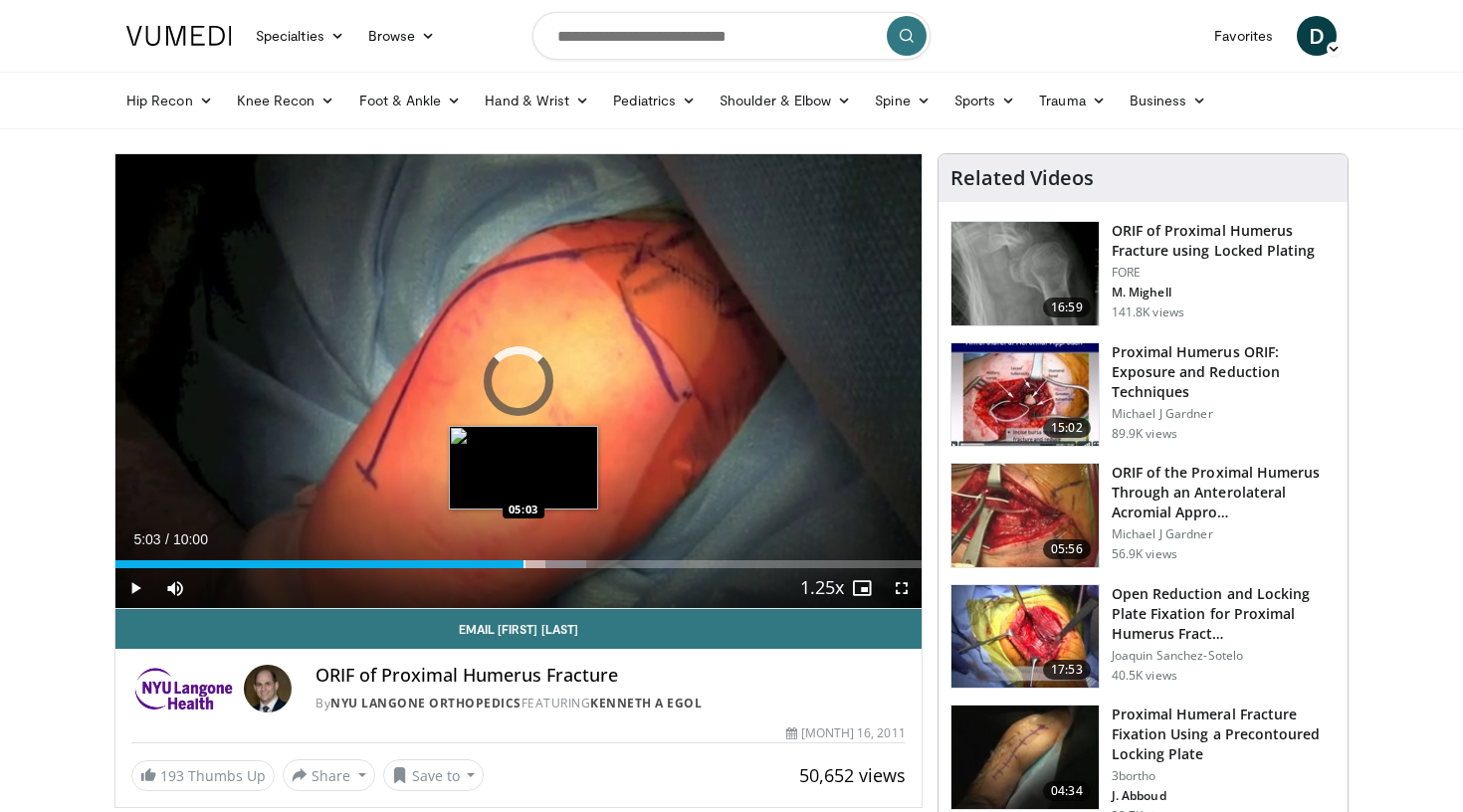 click on "Loaded :  58.38% 05:03 05:03" at bounding box center [519, 558] 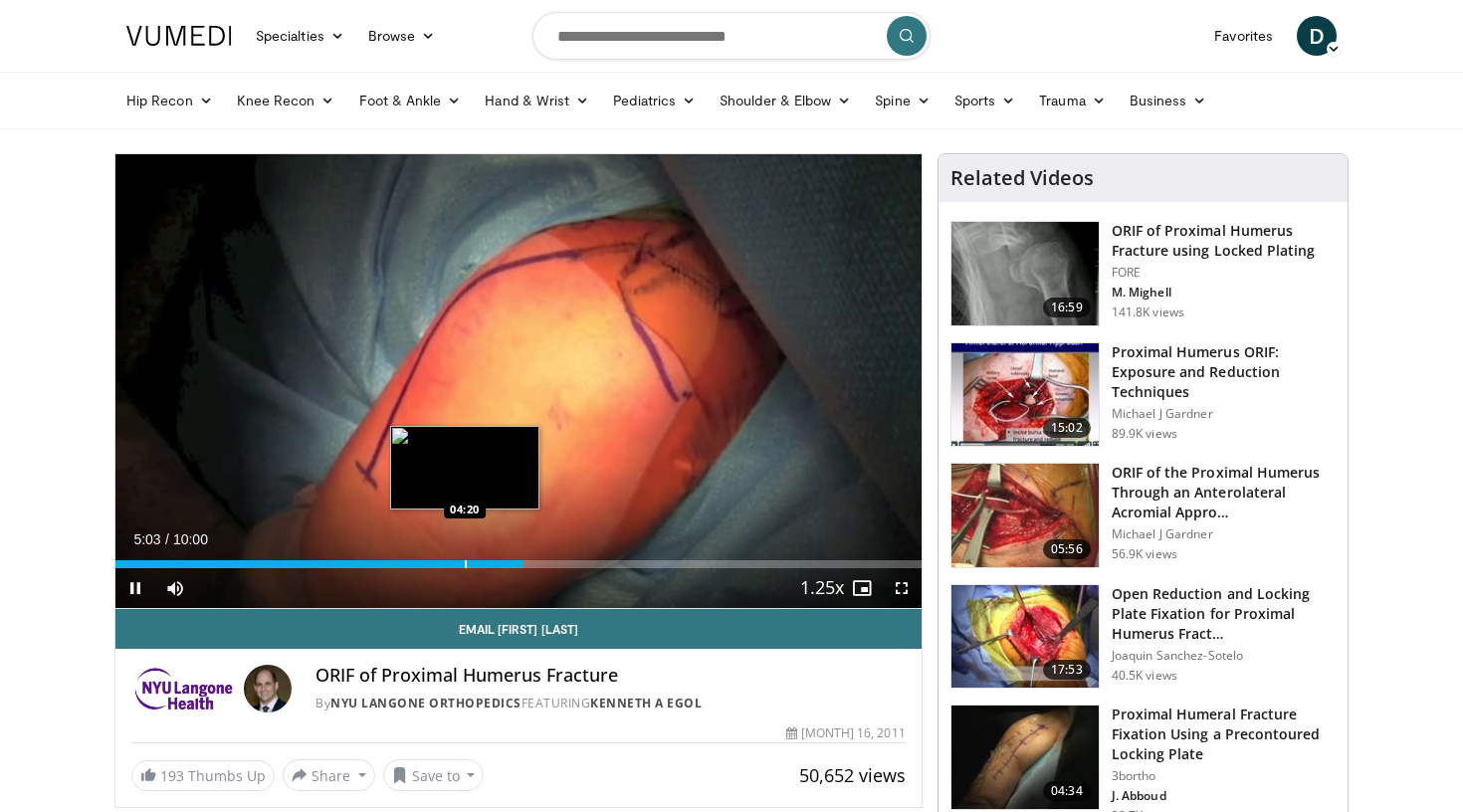 click on "Loaded :  0.00% 05:04 04:20" at bounding box center (519, 558) 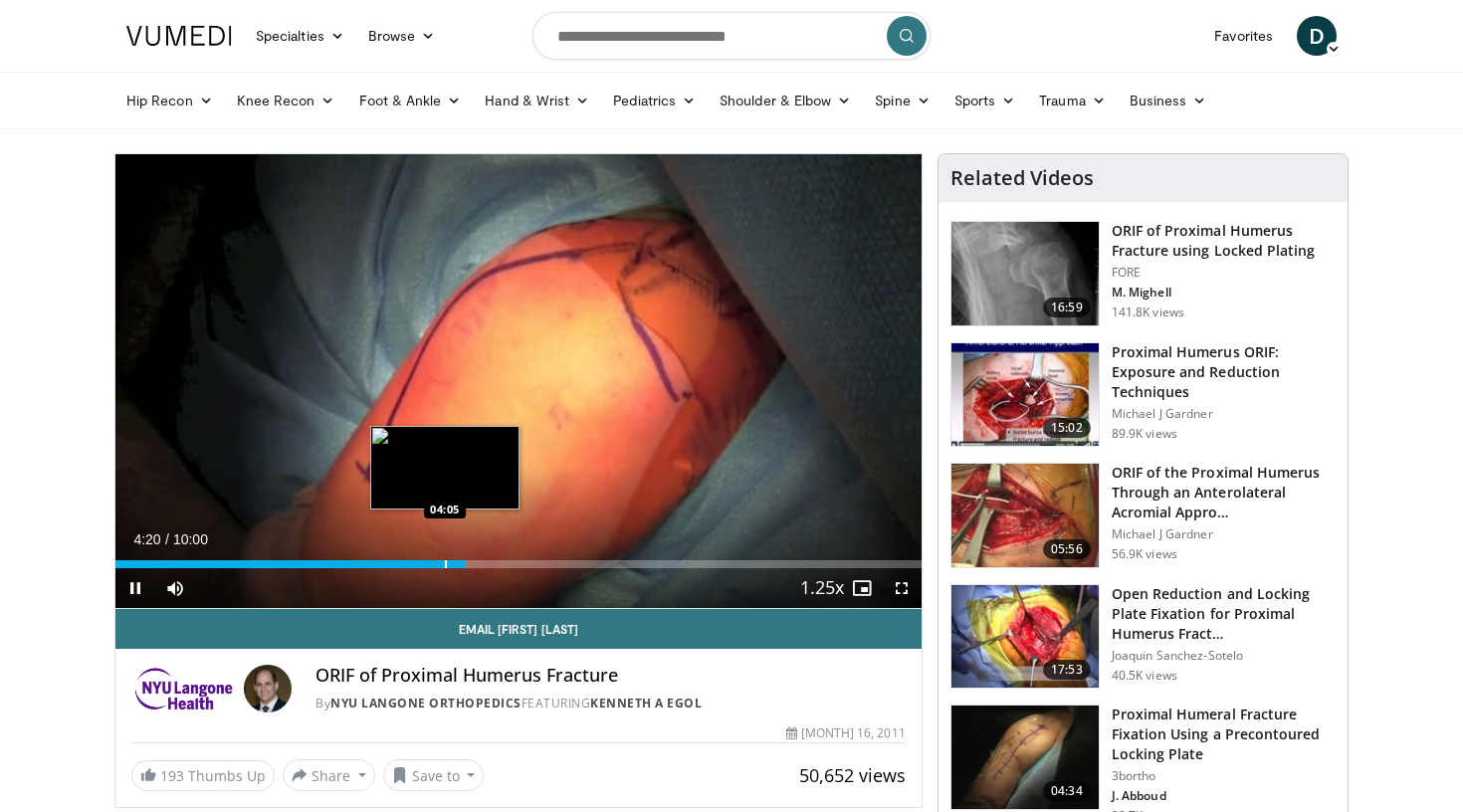 click at bounding box center (446, 564) 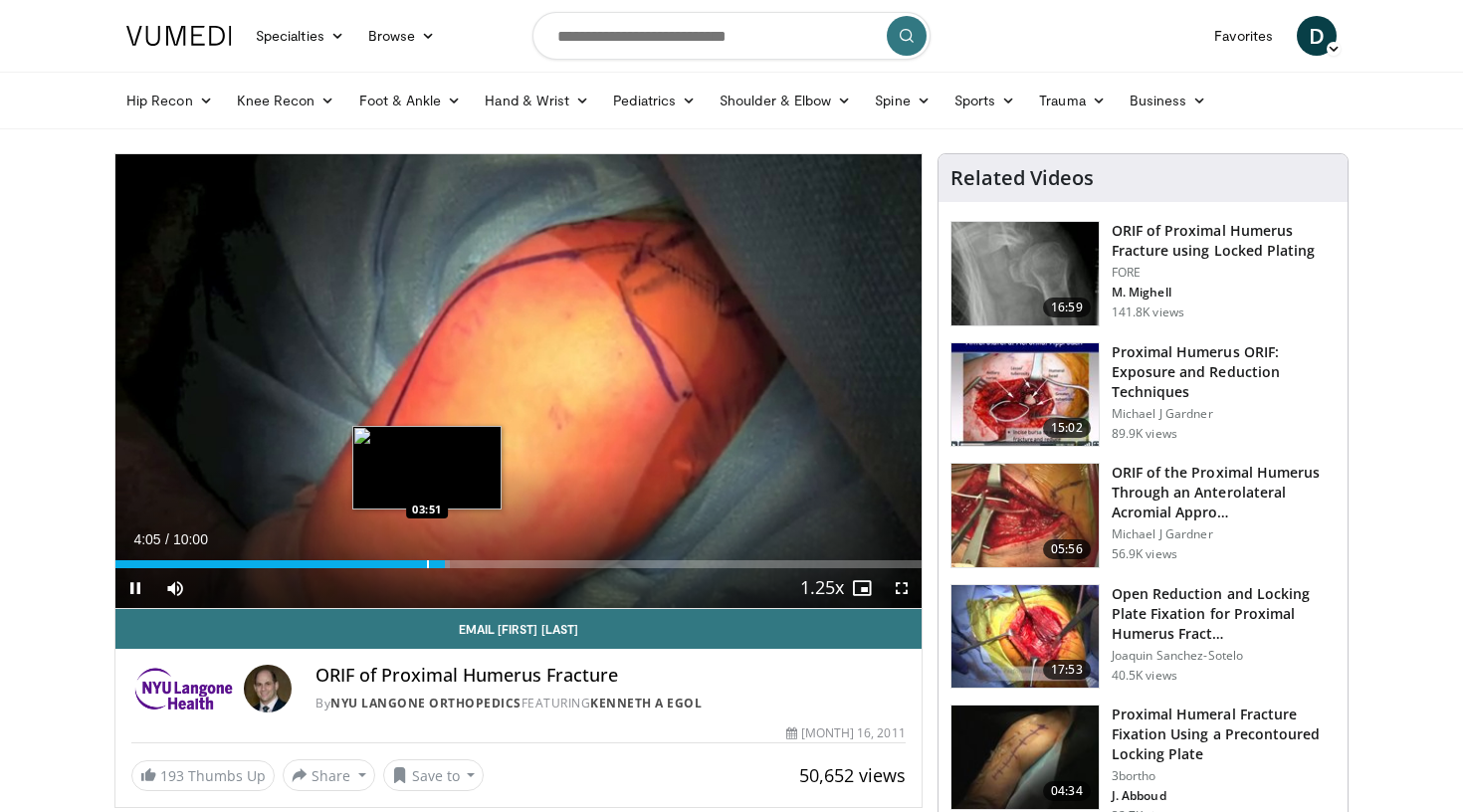 click on "04:05" at bounding box center (280, 564) 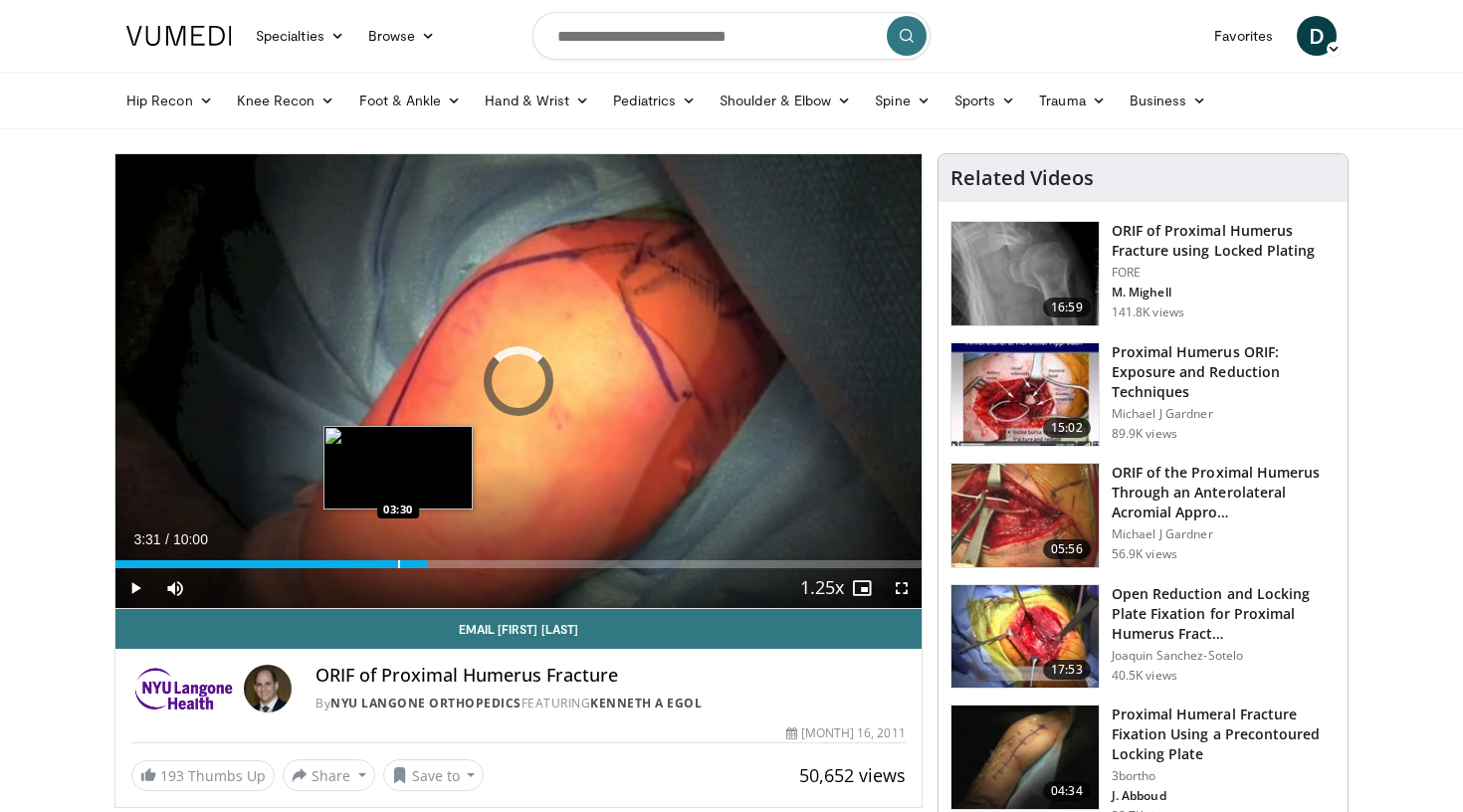 click on "Loaded :  38.36% 03:52 03:30" at bounding box center (519, 558) 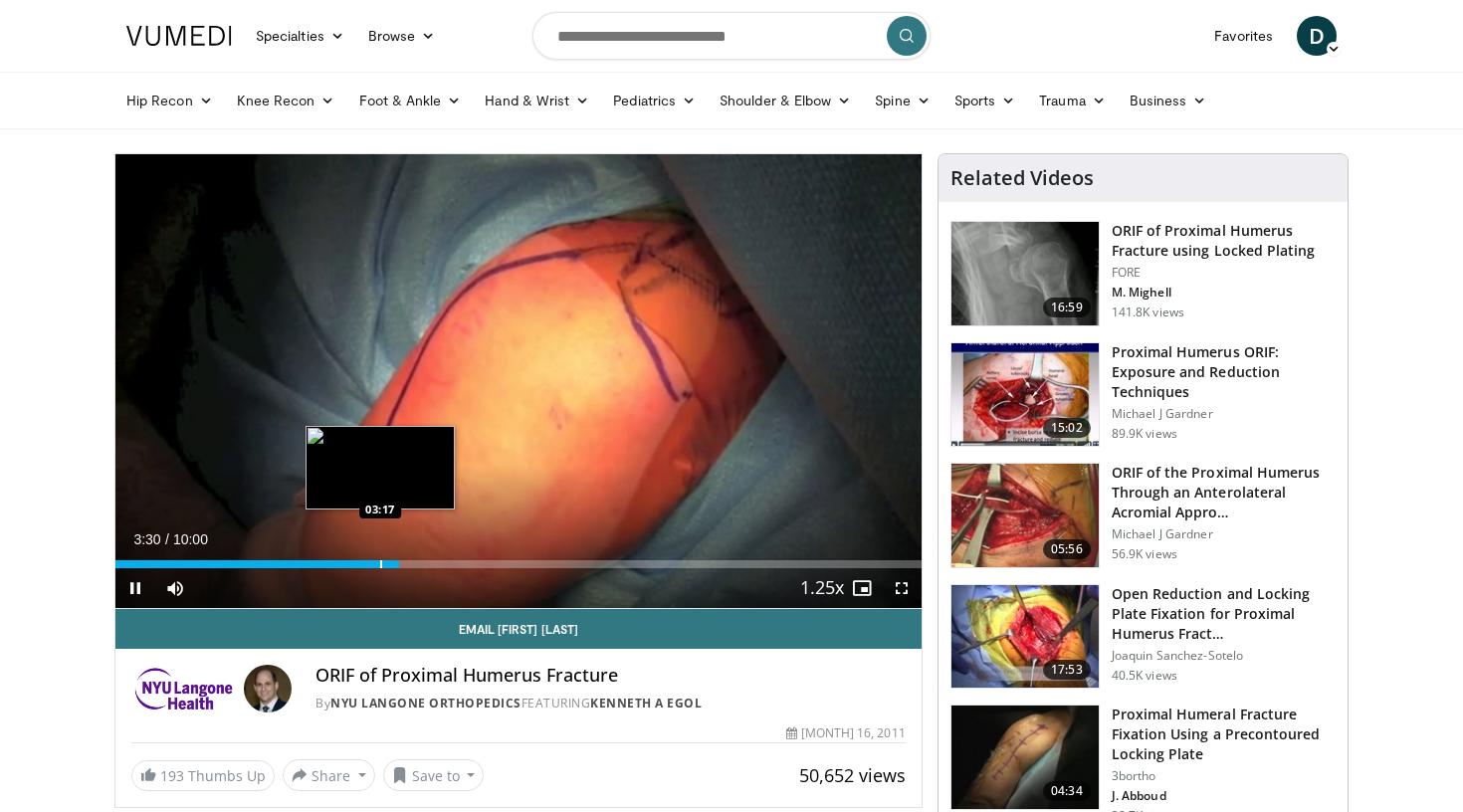 click on "Loaded :  35.02% 03:30 03:17" at bounding box center (519, 558) 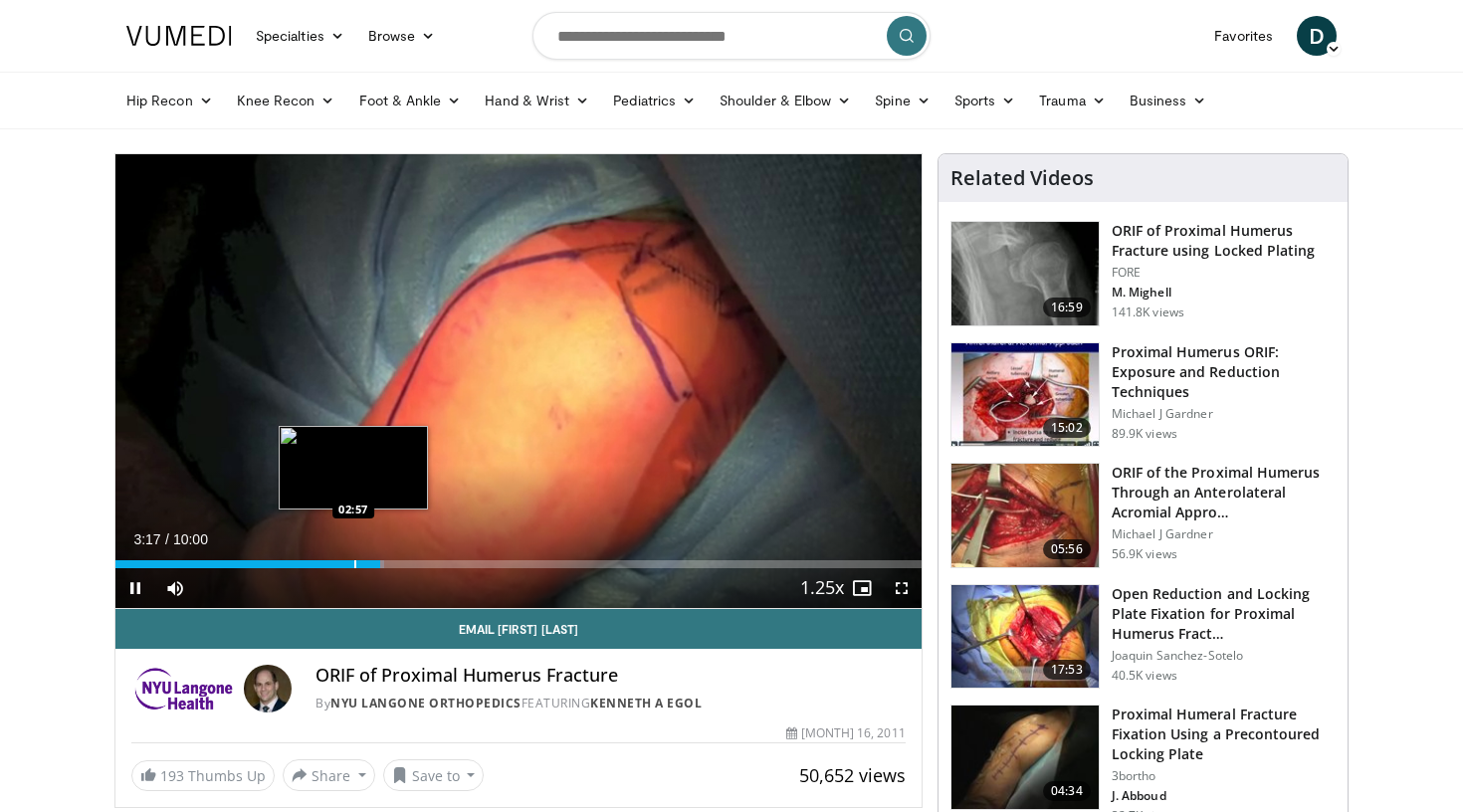 click on "Loaded :  33.35% 03:17 02:57" at bounding box center [519, 558] 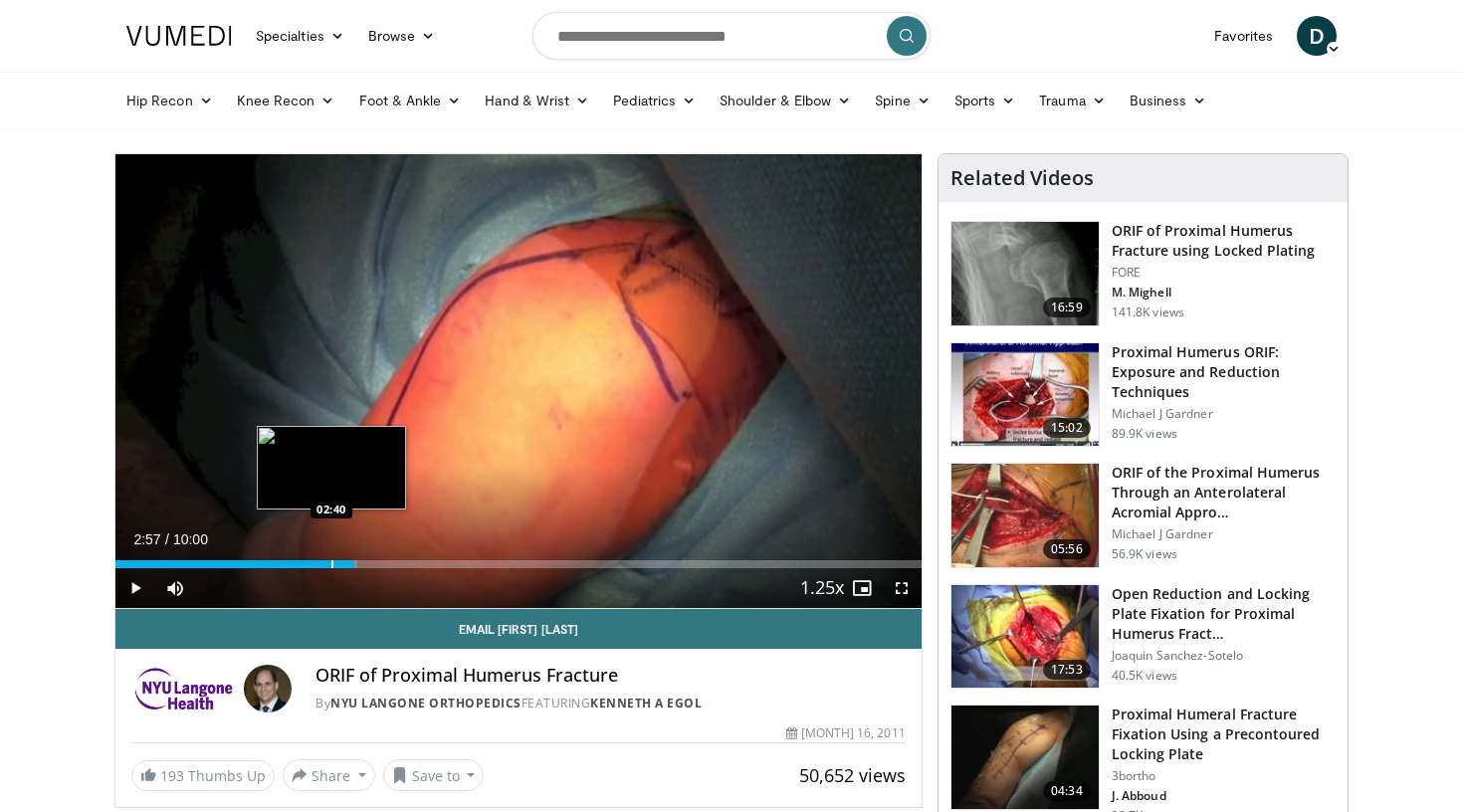 click at bounding box center (332, 564) 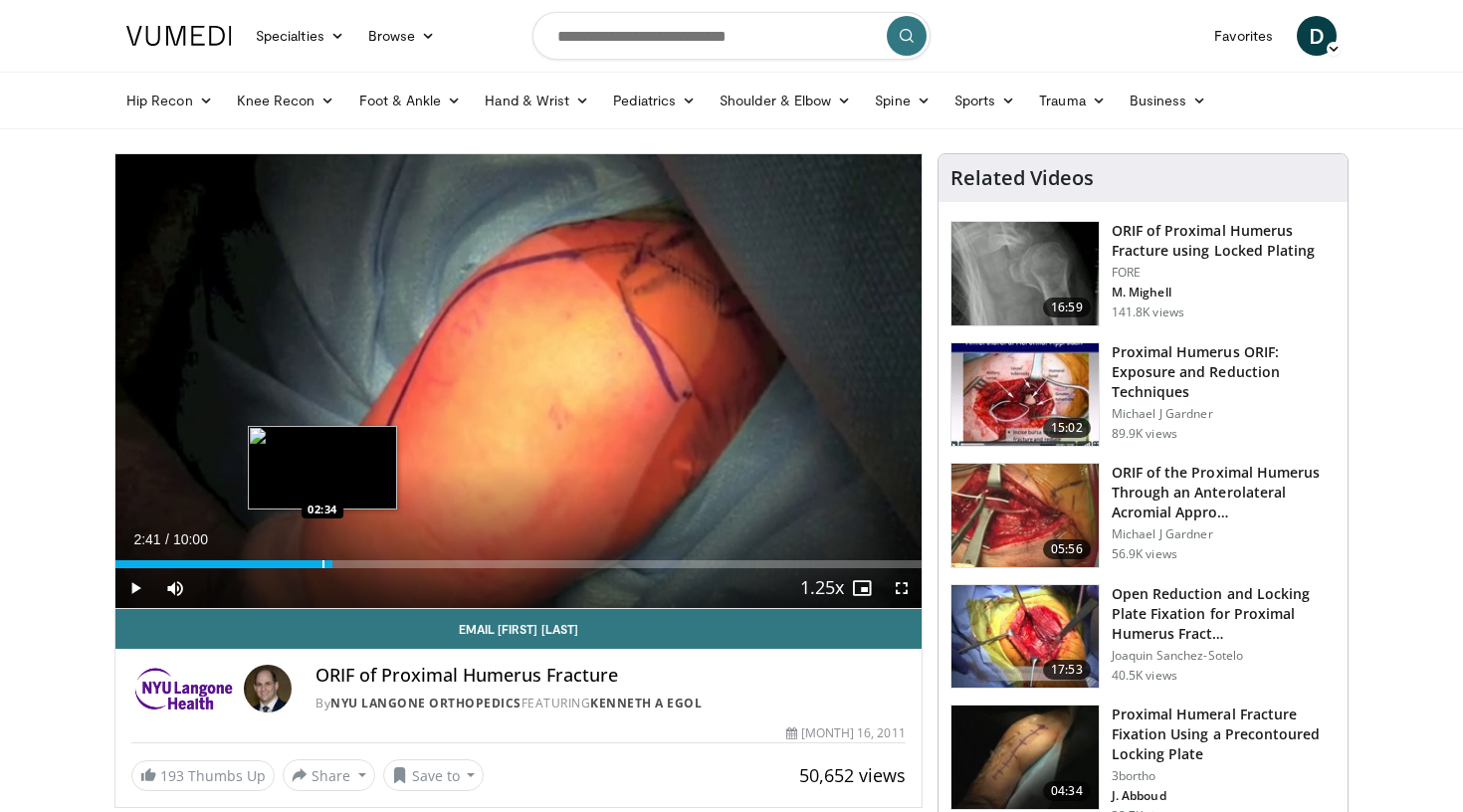 click on "Loaded :  26.68% 02:41 02:34" at bounding box center [519, 558] 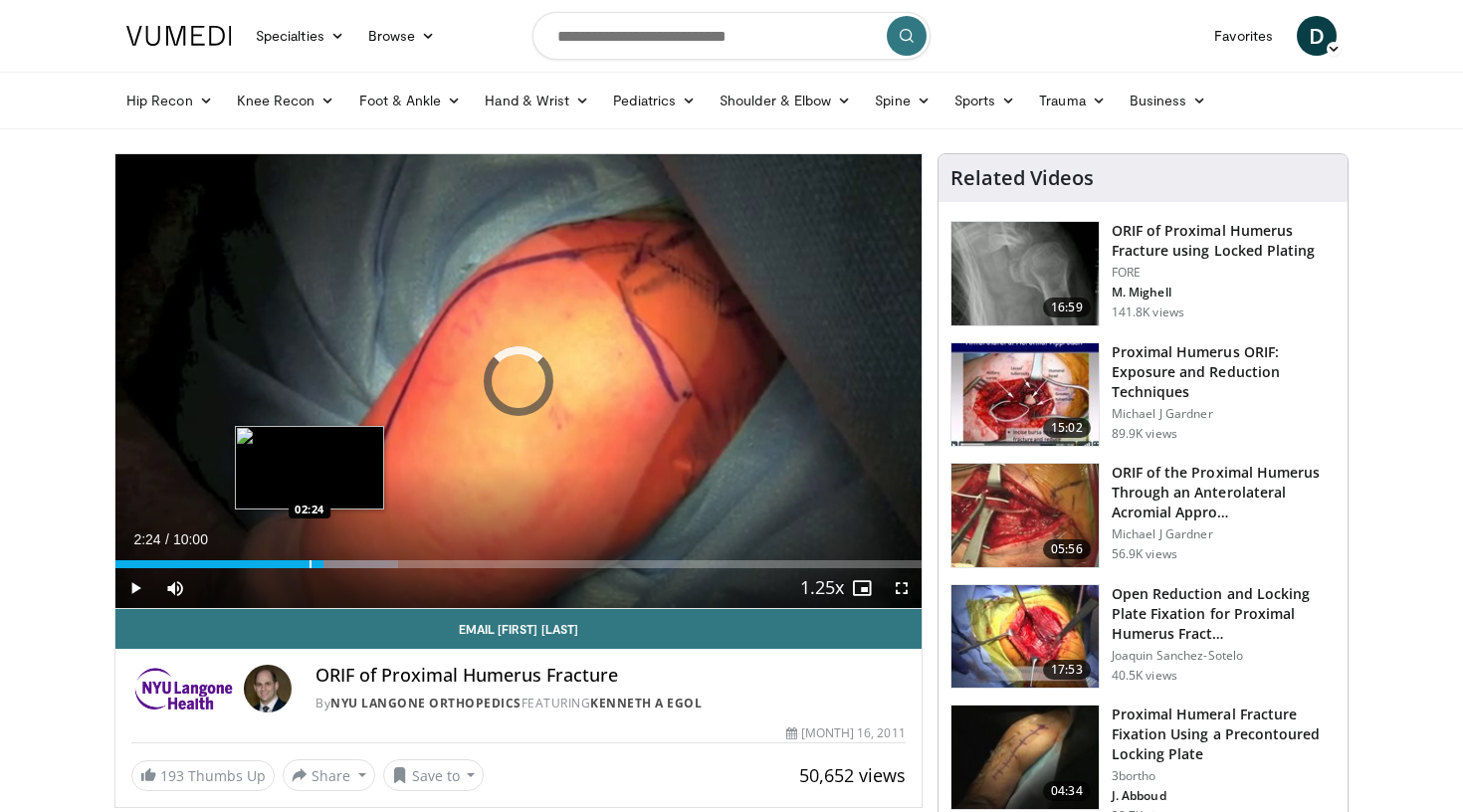 click at bounding box center [311, 564] 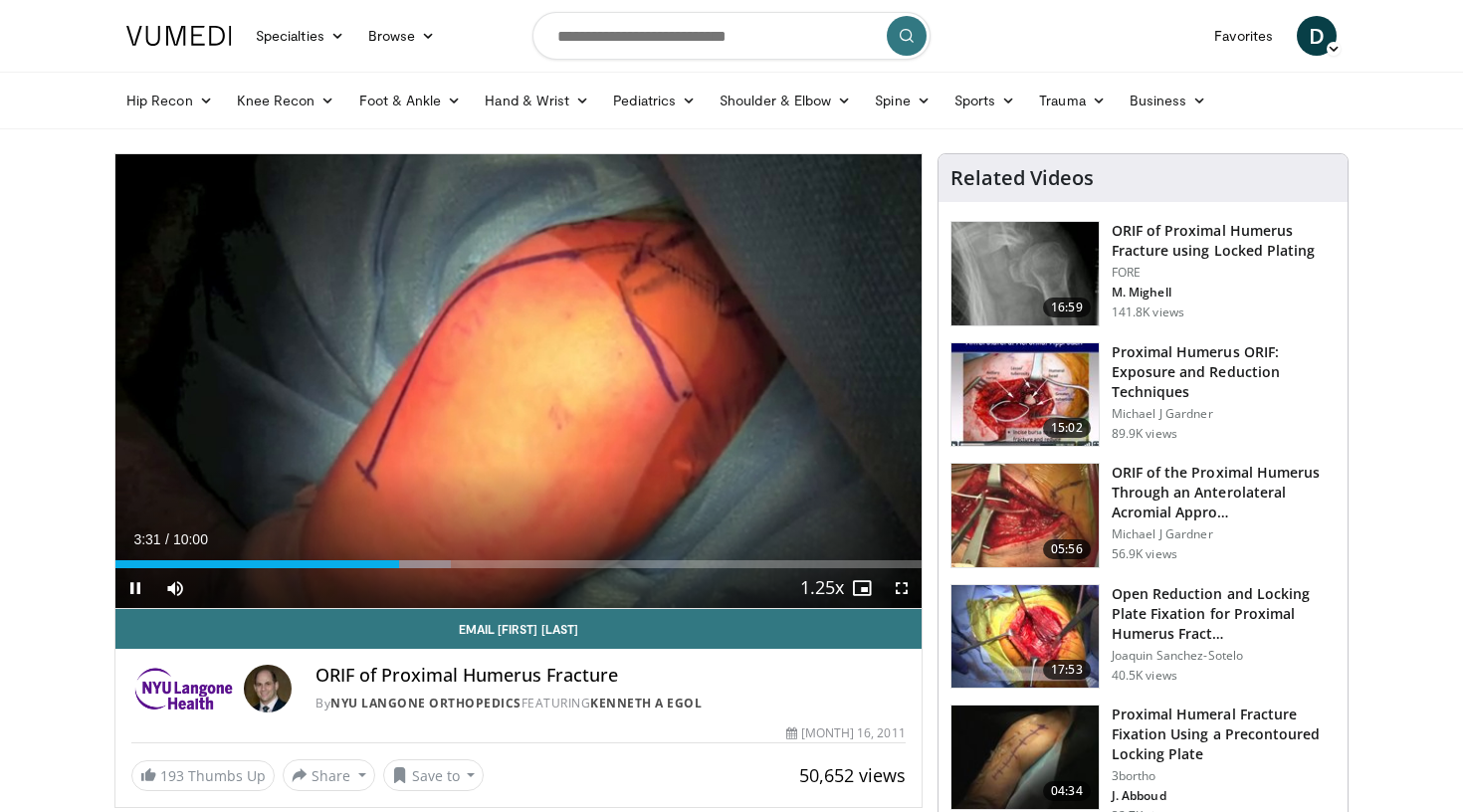 click at bounding box center (135, 588) 